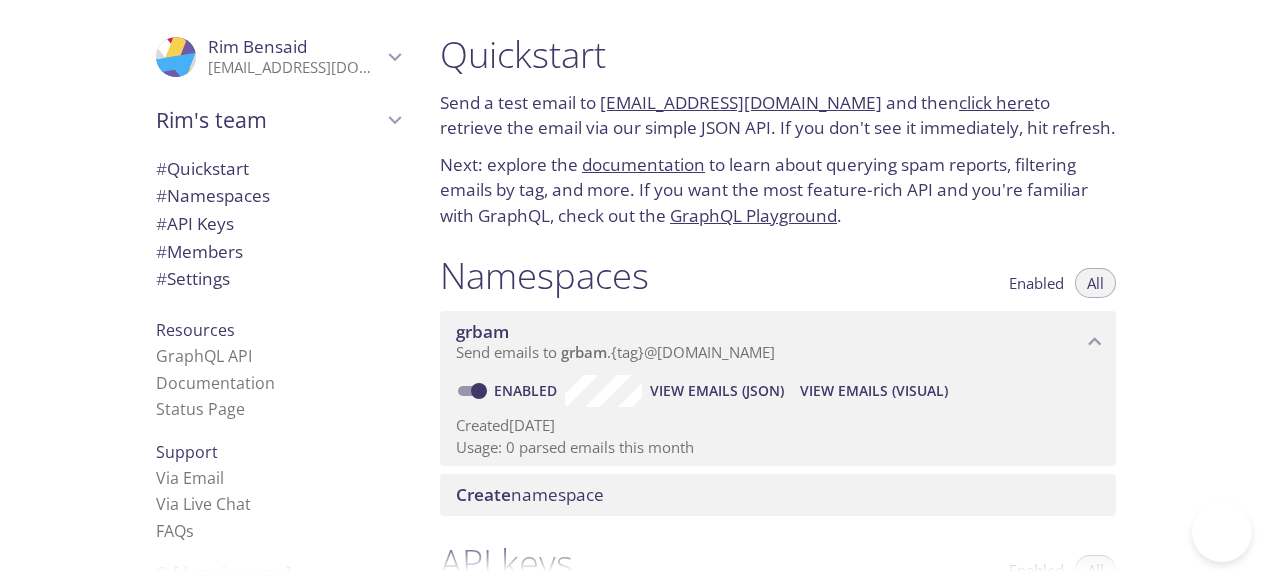 scroll, scrollTop: 0, scrollLeft: 0, axis: both 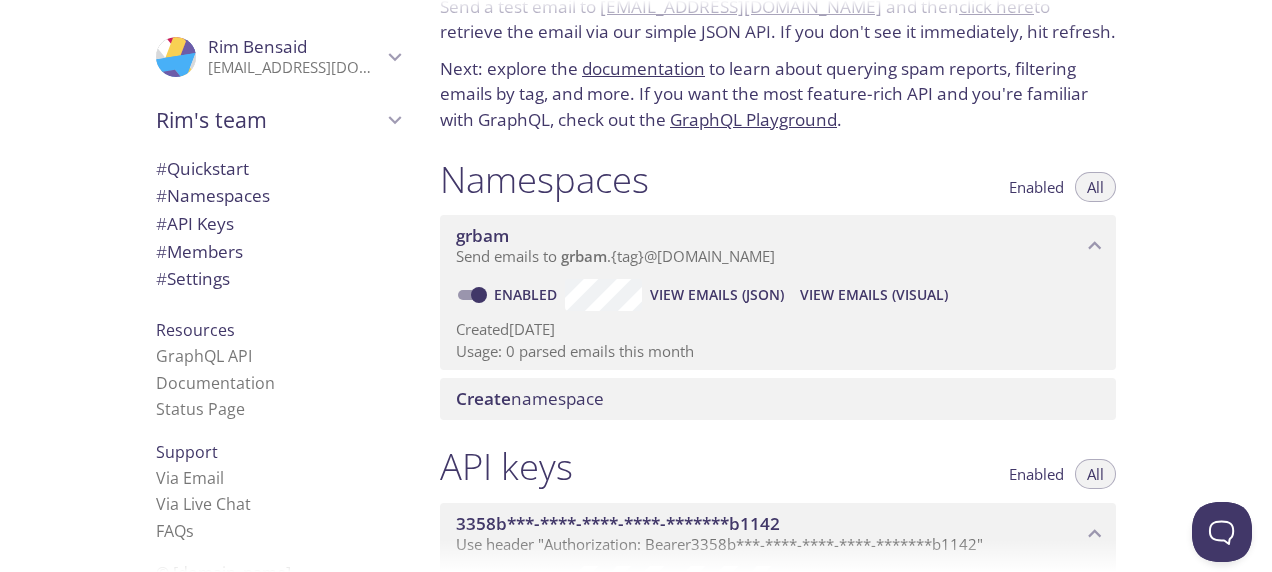 click on "Quickstart Send a test email to   [EMAIL_ADDRESS][DOMAIN_NAME]   and then  click here  to retrieve the email via our simple JSON API. If you don't see it immediately, hit refresh. Next: explore the   documentation   to learn about querying spam reports, filtering emails by tag, and more. If you want the most feature-rich API and you're familiar with GraphQL, check out the   GraphQL Playground . Namespaces Enabled All grbam Send emails to   grbam . {tag} @[DOMAIN_NAME] Enabled View Emails (JSON) View Emails (Visual) Created  [DATE] Usage: 0 parsed emails this month Create  namespace API keys Enabled All 3358b***-****-****-****-*******b1142 Use header "Authorization: Bearer  3358b***-****-****-****-*******b1142 " Enabled Namespace access: grbam Created  [DATE] Usage: 2 API calls this month Create  API key Members Admins All   ProfilePic Rim   Bensaid [EMAIL_ADDRESS][DOMAIN_NAME] Joined  [DATE] Invite  a team member Settings Team (or organization) name: Rim's team Save Setup Billing: Currently on the" at bounding box center [848, 286] 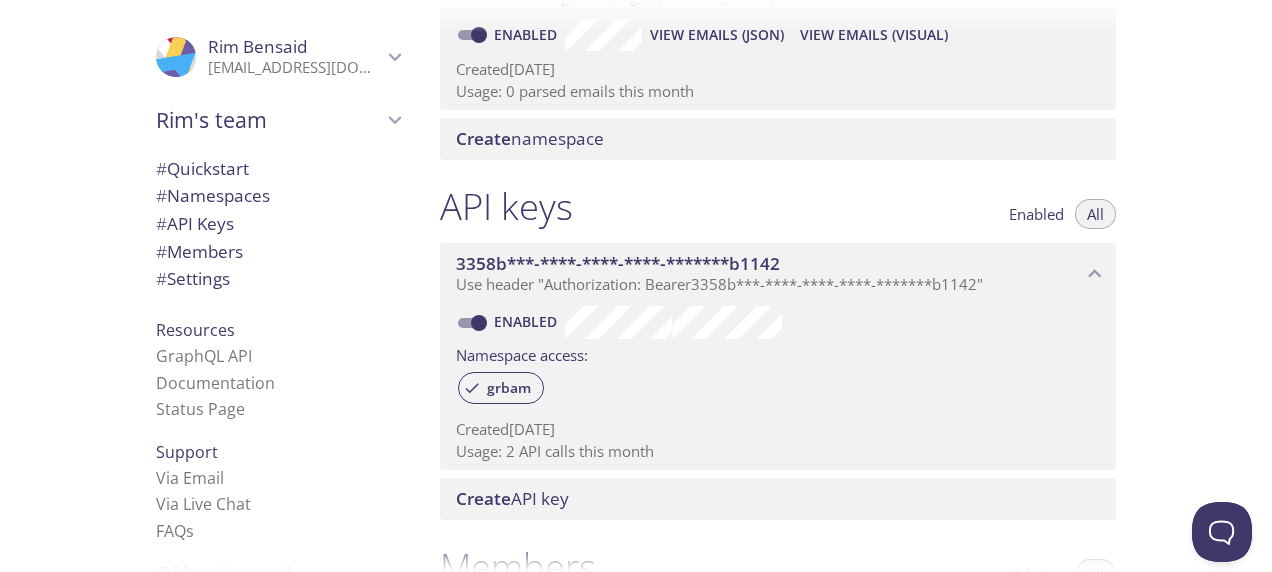 scroll, scrollTop: 388, scrollLeft: 0, axis: vertical 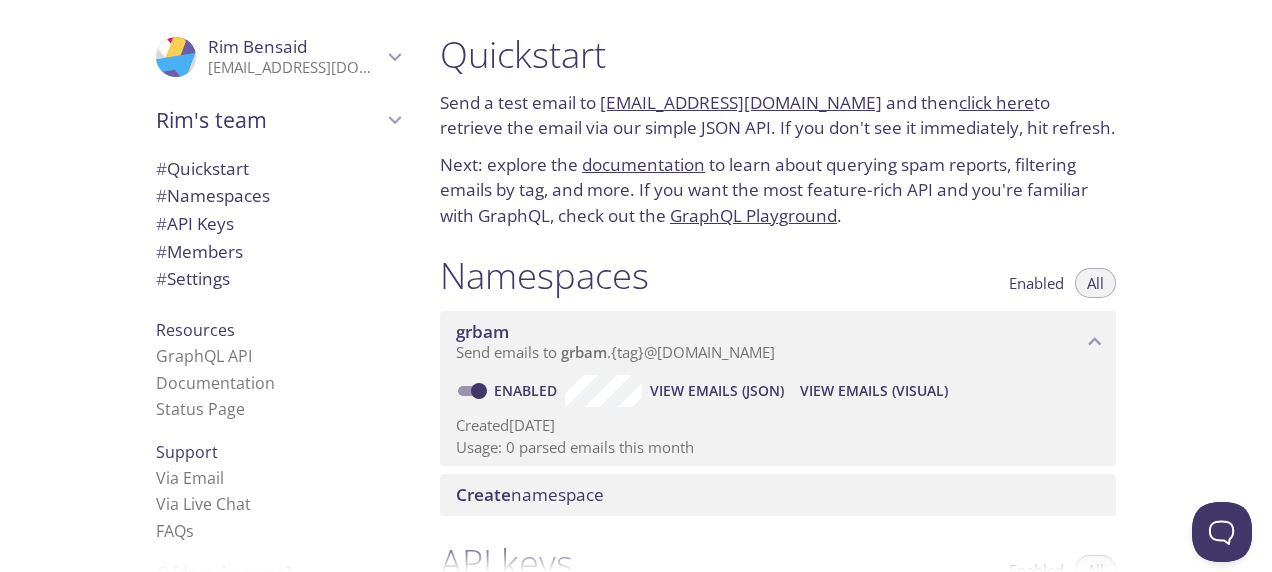 click on "#  Namespaces" at bounding box center [213, 195] 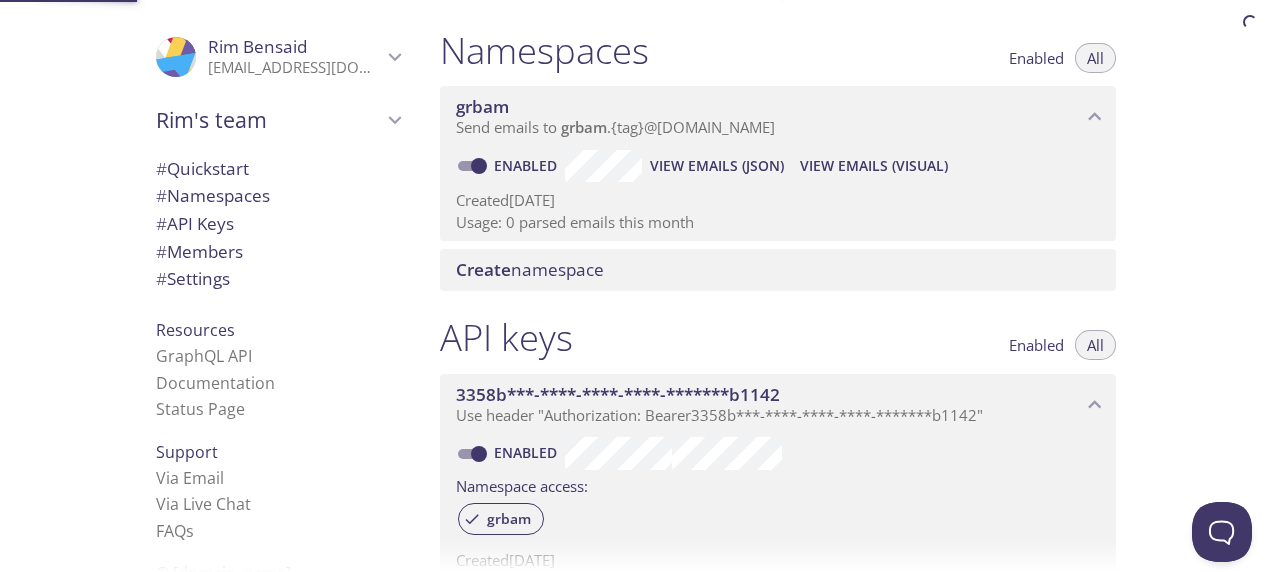 scroll, scrollTop: 252, scrollLeft: 0, axis: vertical 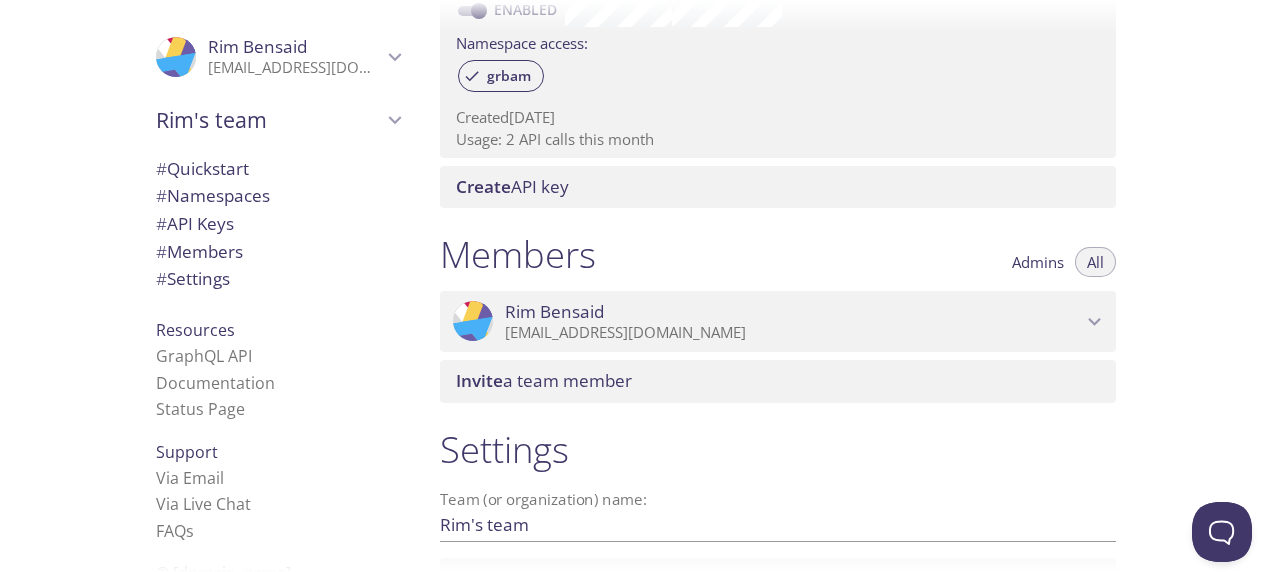 click on "Quickstart Send a test email to   [EMAIL_ADDRESS][DOMAIN_NAME]   and then  click here  to retrieve the email via our simple JSON API. If you don't see it immediately, hit refresh. Next: explore the   documentation   to learn about querying spam reports, filtering emails by tag, and more. If you want the most feature-rich API and you're familiar with GraphQL, check out the   GraphQL Playground . Namespaces Enabled All grbam Send emails to   grbam . {tag} @[DOMAIN_NAME] Enabled View Emails (JSON) View Emails (Visual) Created  [DATE] Usage: 0 parsed emails this month Create  namespace API keys Enabled All 3358b***-****-****-****-*******b1142 Use header "Authorization: Bearer  3358b***-****-****-****-*******b1142 " Enabled Namespace access: grbam Created  [DATE] Usage: 2 API calls this month Create  API key Members Admins All   ProfilePic Rim   Bensaid [EMAIL_ADDRESS][DOMAIN_NAME] Joined  [DATE] Invite  a team member Settings Team (or organization) name: Rim's team Save Setup Billing: Currently on the" at bounding box center [848, 286] 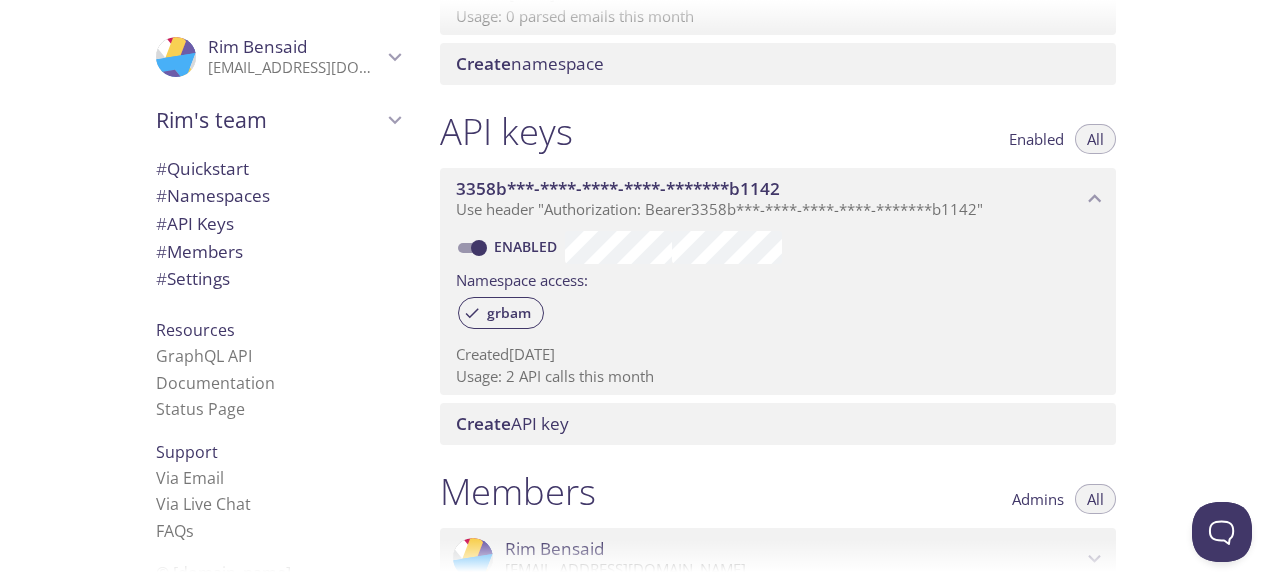 scroll, scrollTop: 492, scrollLeft: 0, axis: vertical 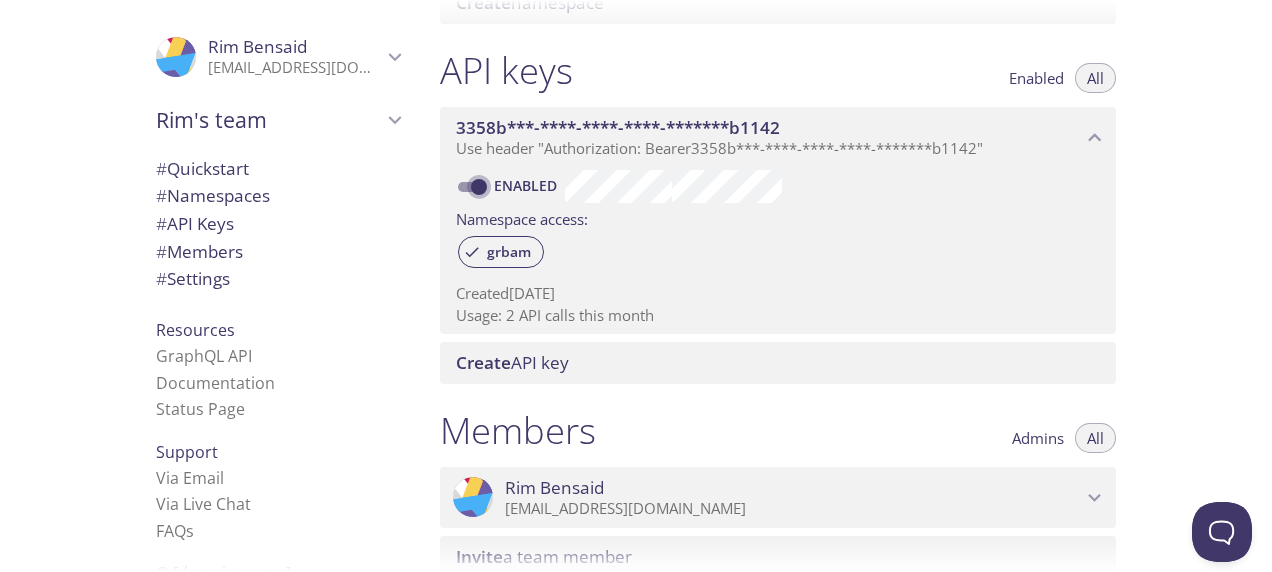 click on "Enabled" at bounding box center [479, 187] 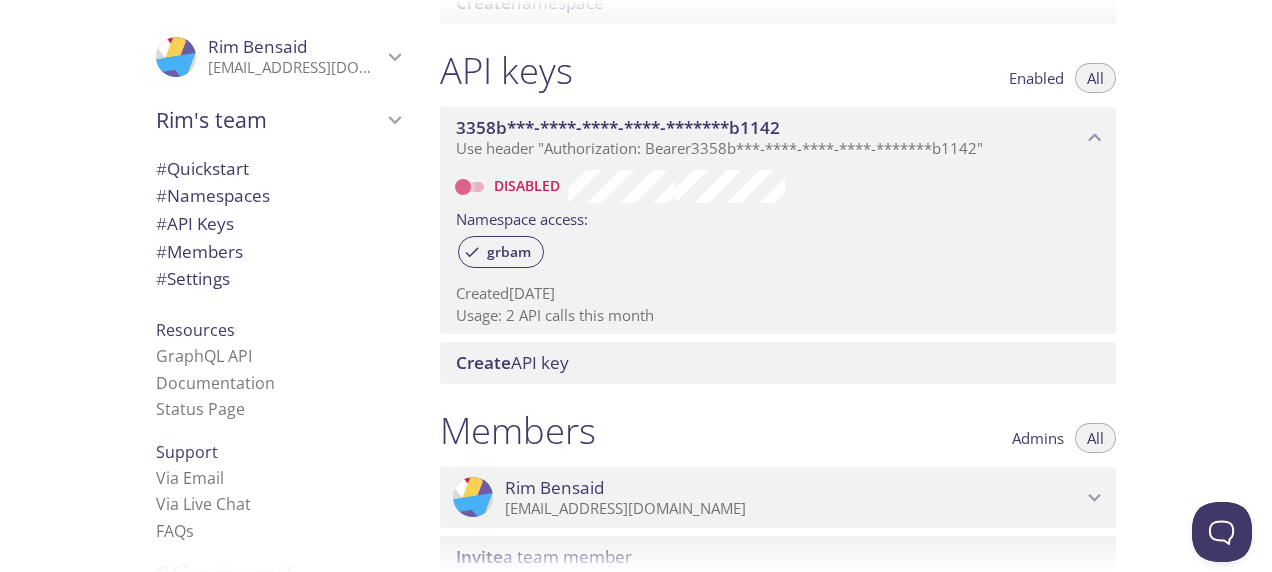 click on "Disabled" at bounding box center [463, 187] 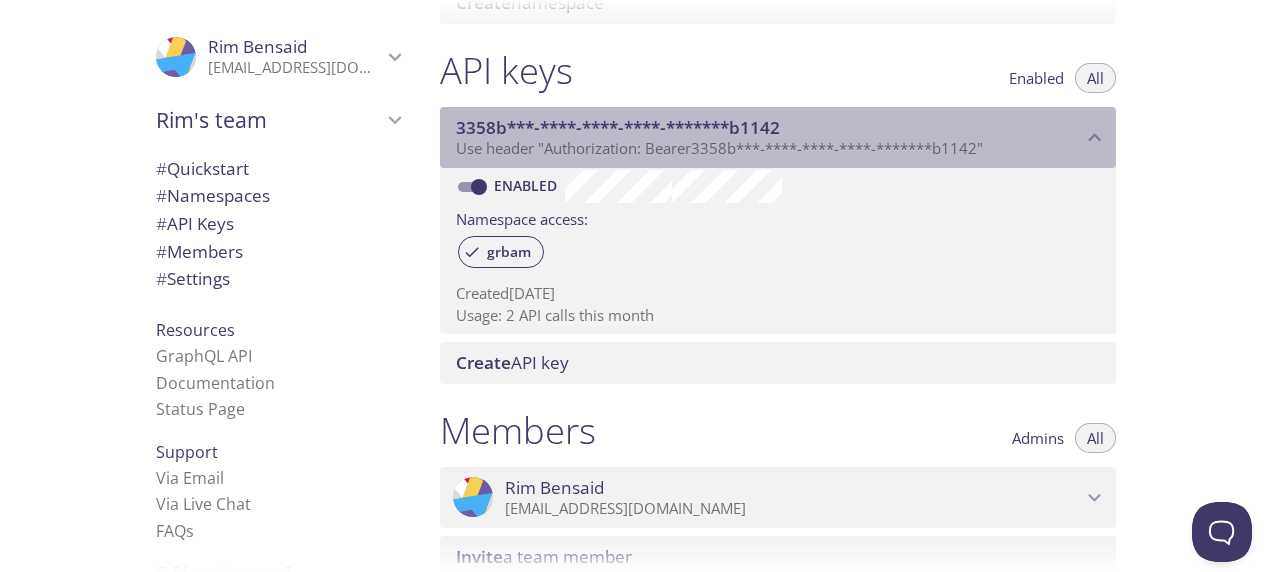 click on "3358b***-****-****-****-*******b1142" at bounding box center (769, 128) 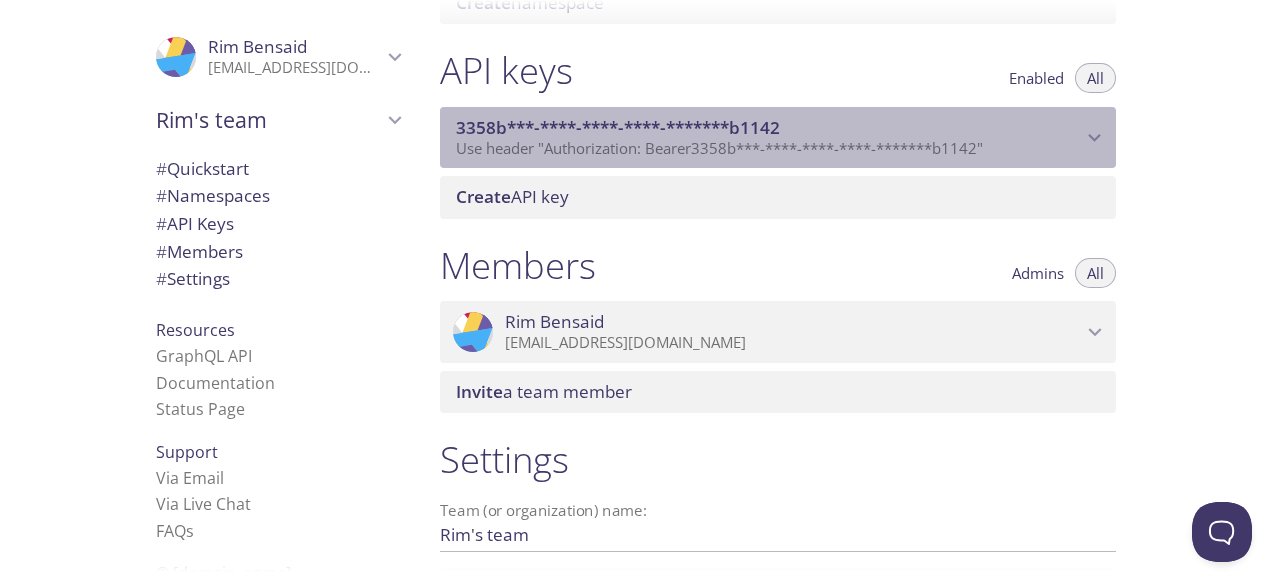 click on "3358b***-****-****-****-*******b1142" at bounding box center [769, 128] 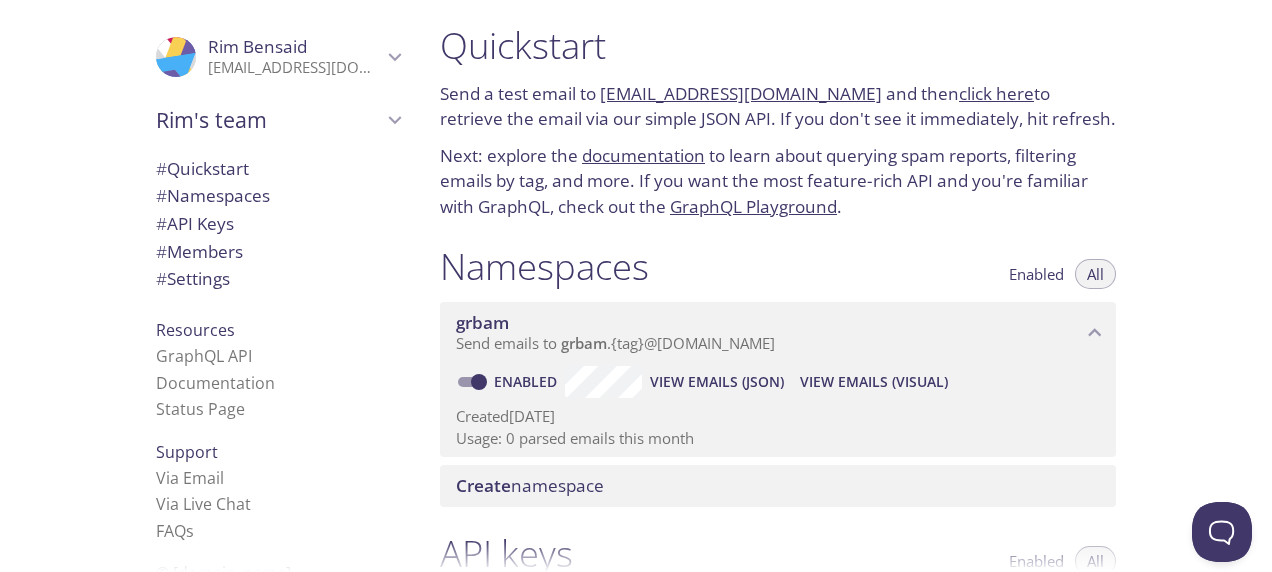 scroll, scrollTop: 0, scrollLeft: 0, axis: both 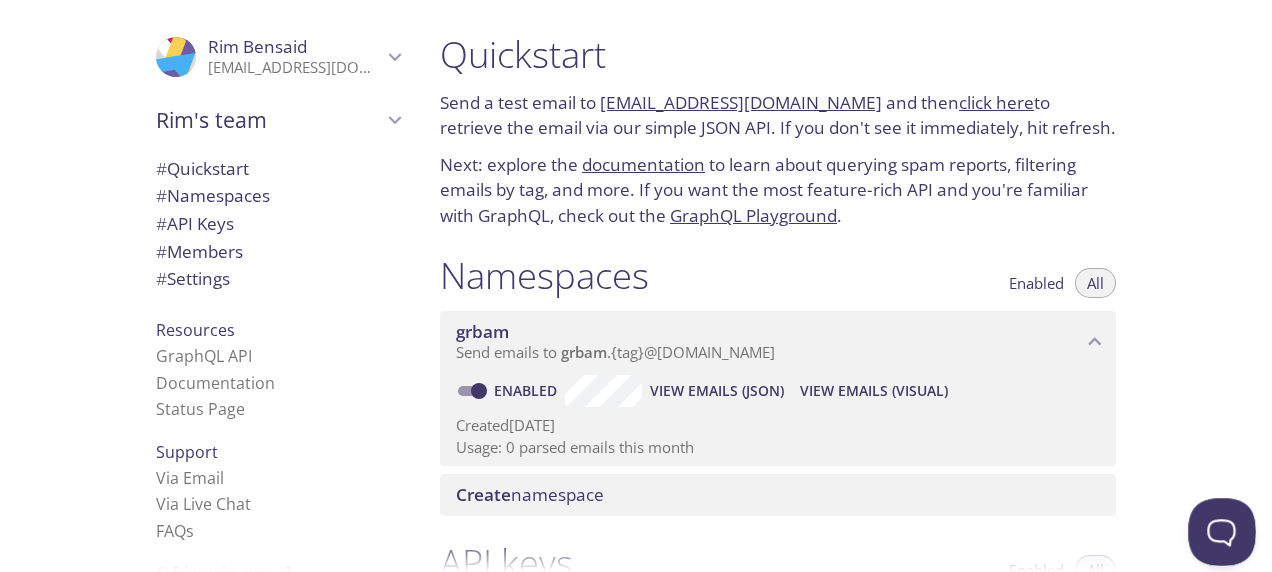 click at bounding box center [1218, 528] 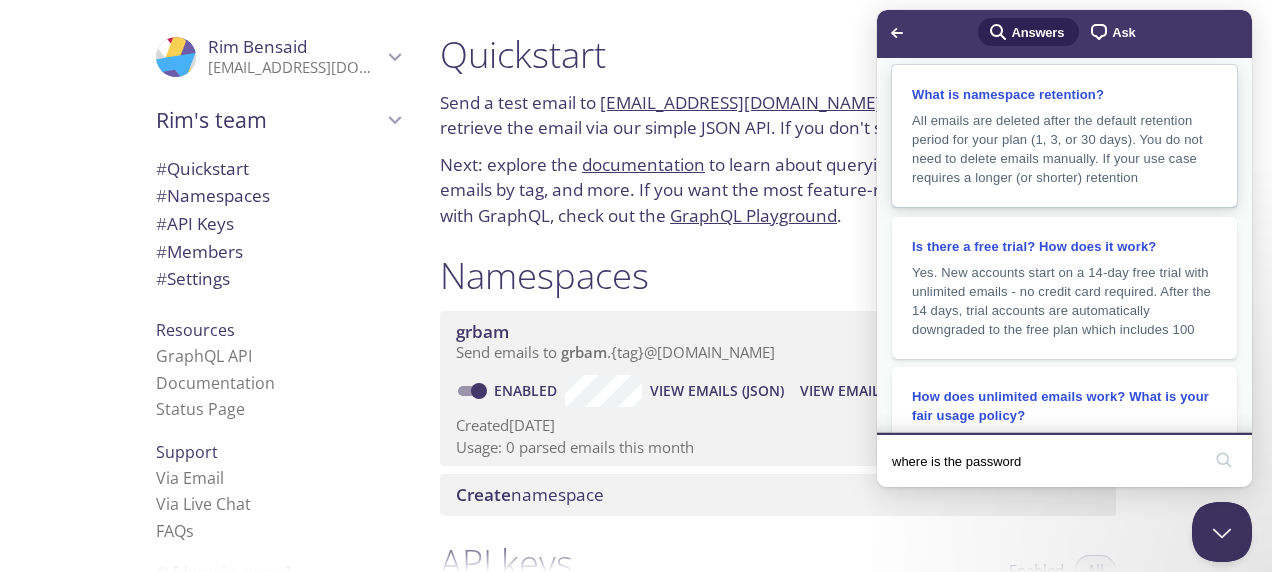 click on "All emails are deleted after the default retention period for your plan (1, 3, or 30 days). You do not need to delete emails manually. If your use case requires a longer (or shorter) retention" at bounding box center [1057, 149] 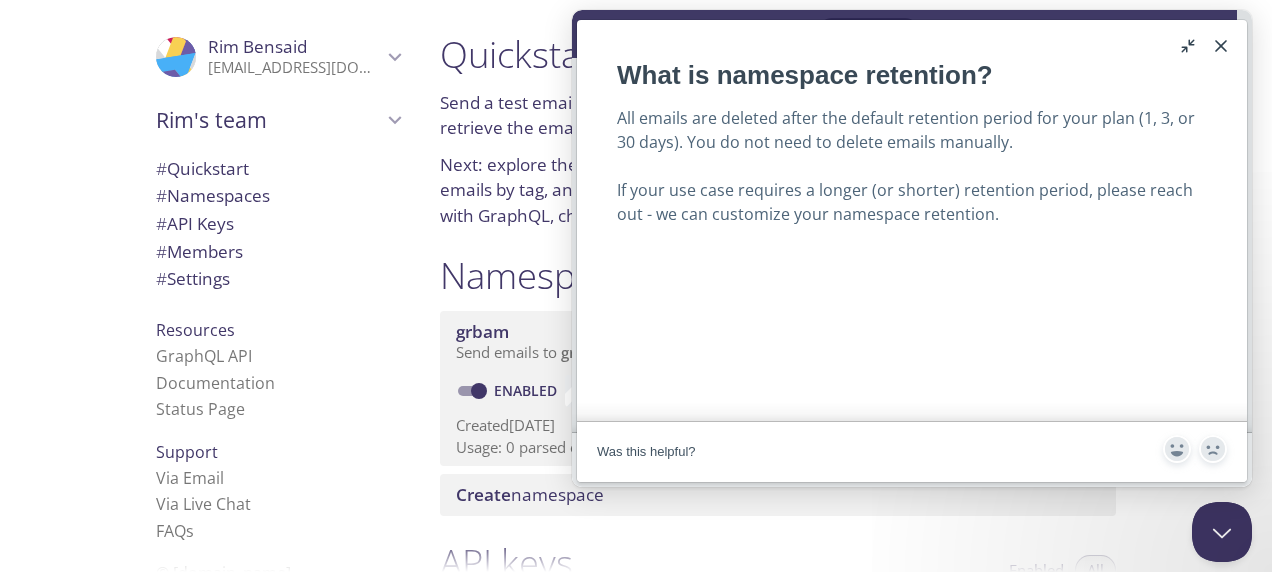 click on "u" at bounding box center [1189, 46] 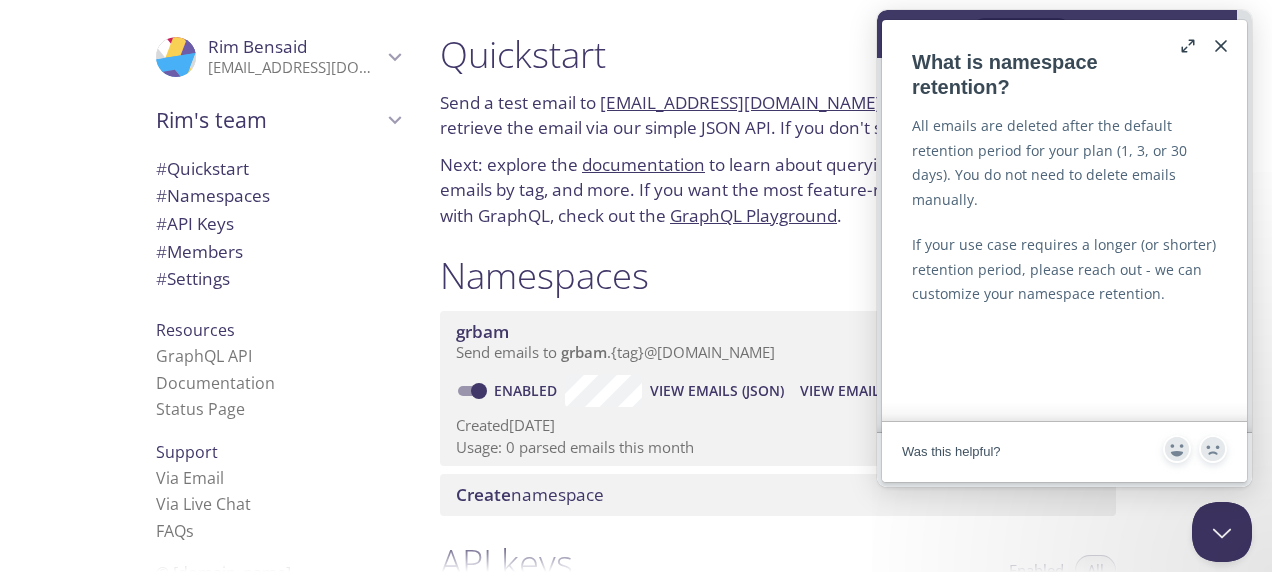 click on "Close" at bounding box center (1221, 46) 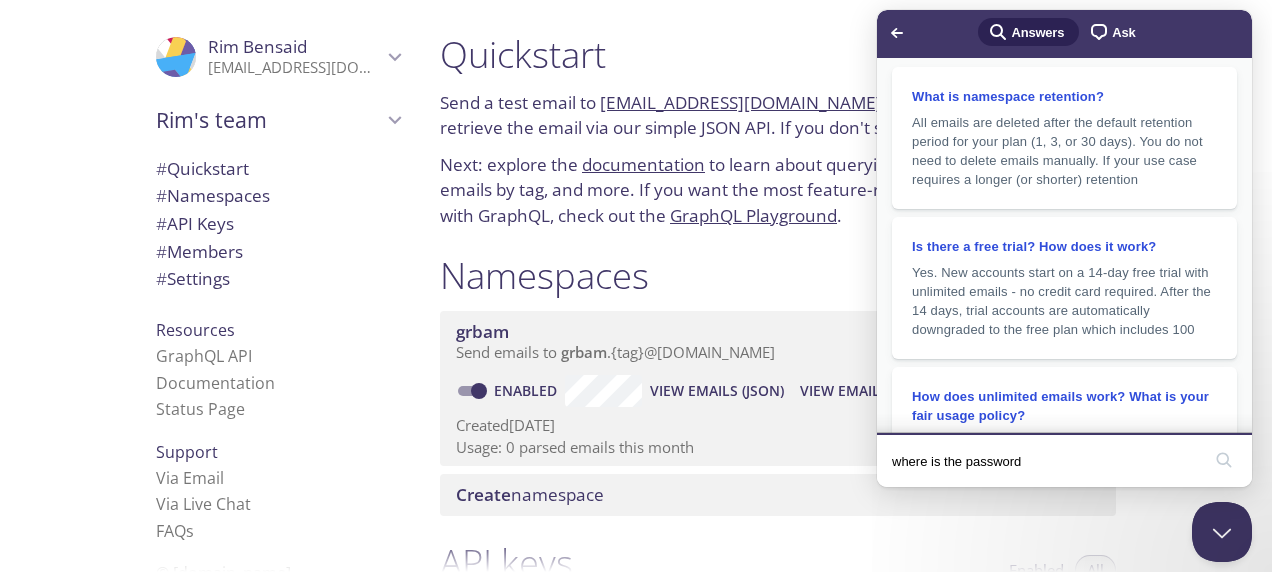 click on "where is the password" at bounding box center (1046, 461) 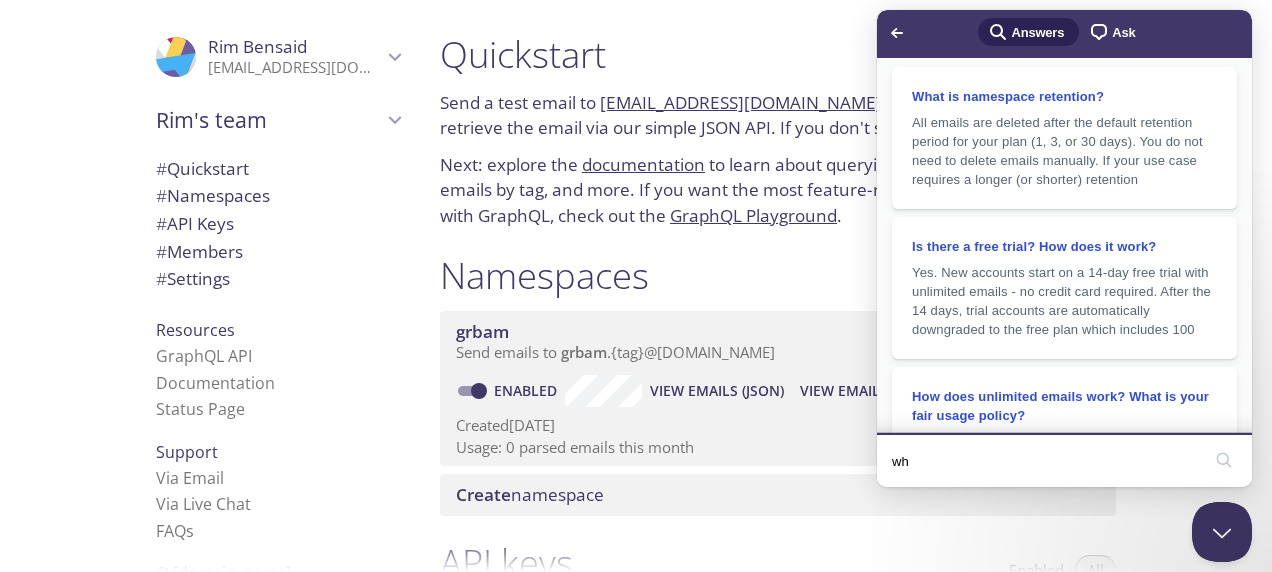 type on "w" 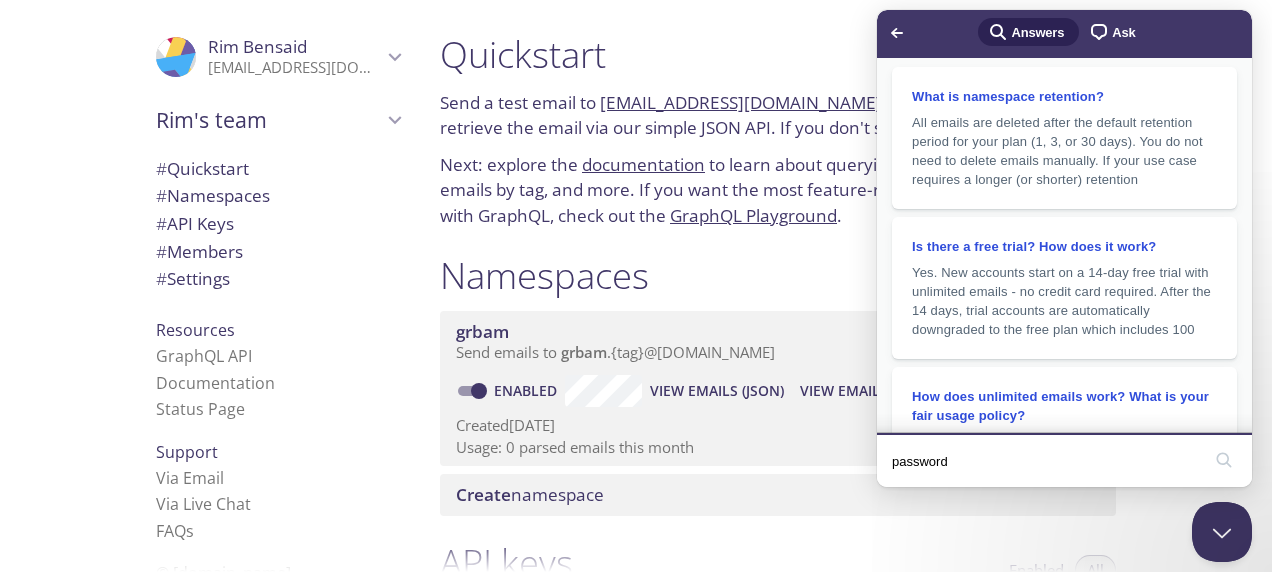 type on "password" 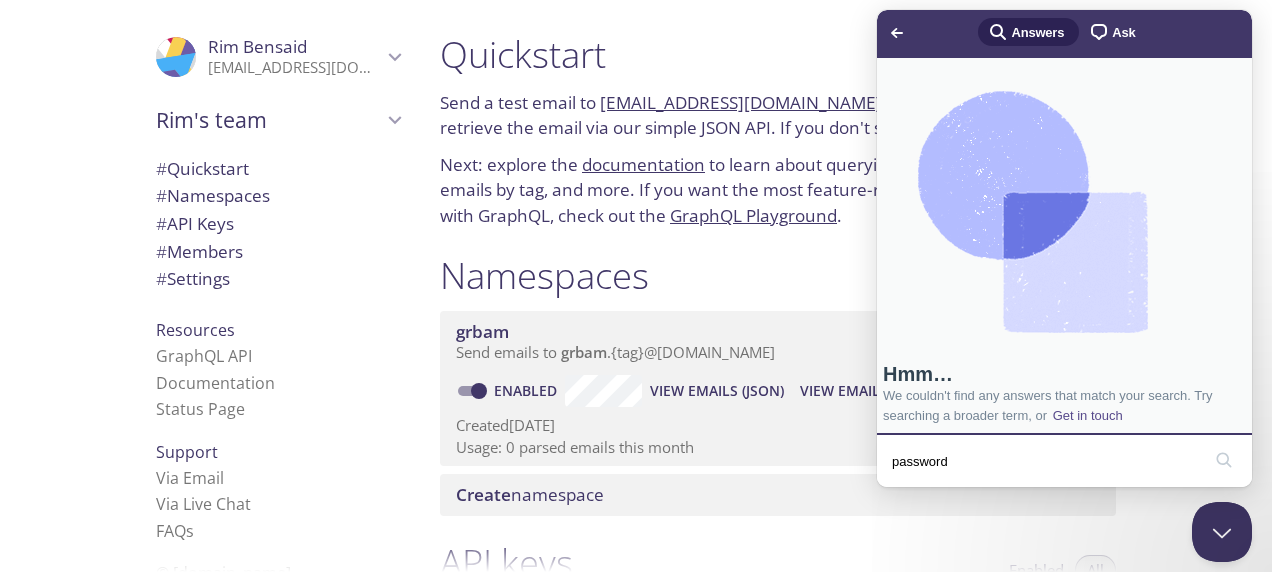 scroll, scrollTop: 10, scrollLeft: 0, axis: vertical 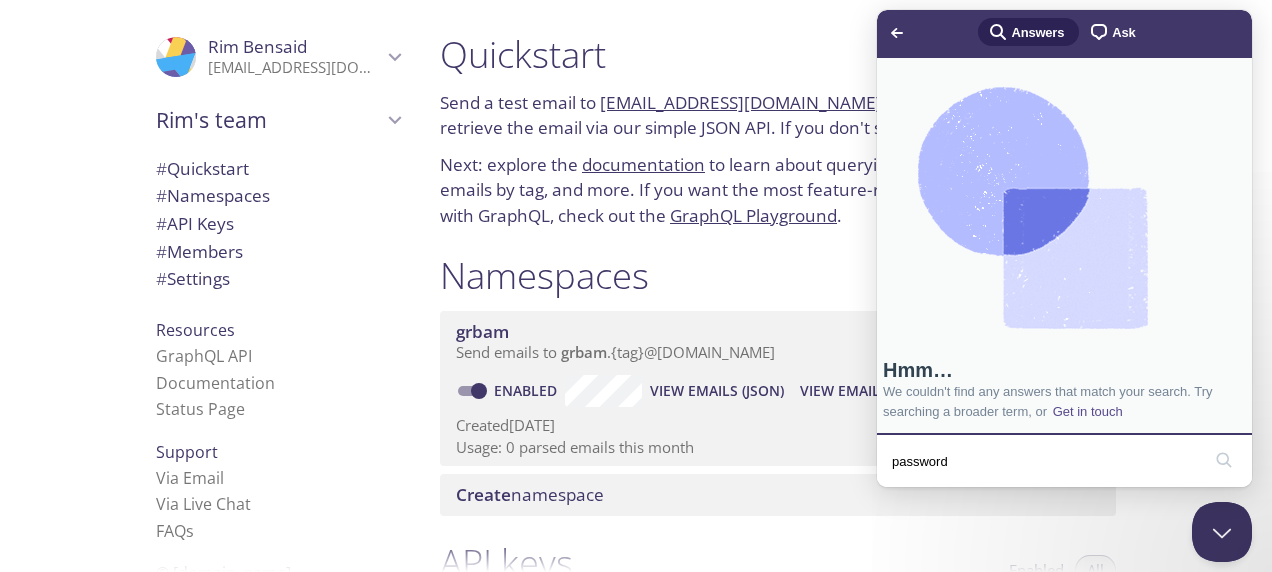 drag, startPoint x: 990, startPoint y: 447, endPoint x: 869, endPoint y: 473, distance: 123.76187 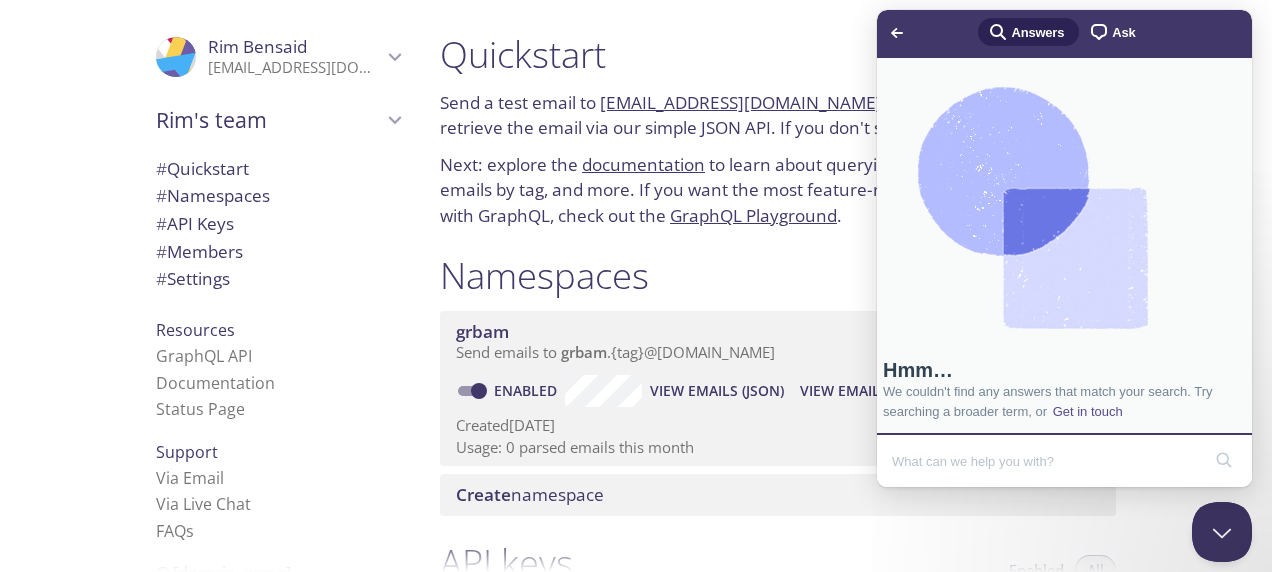type 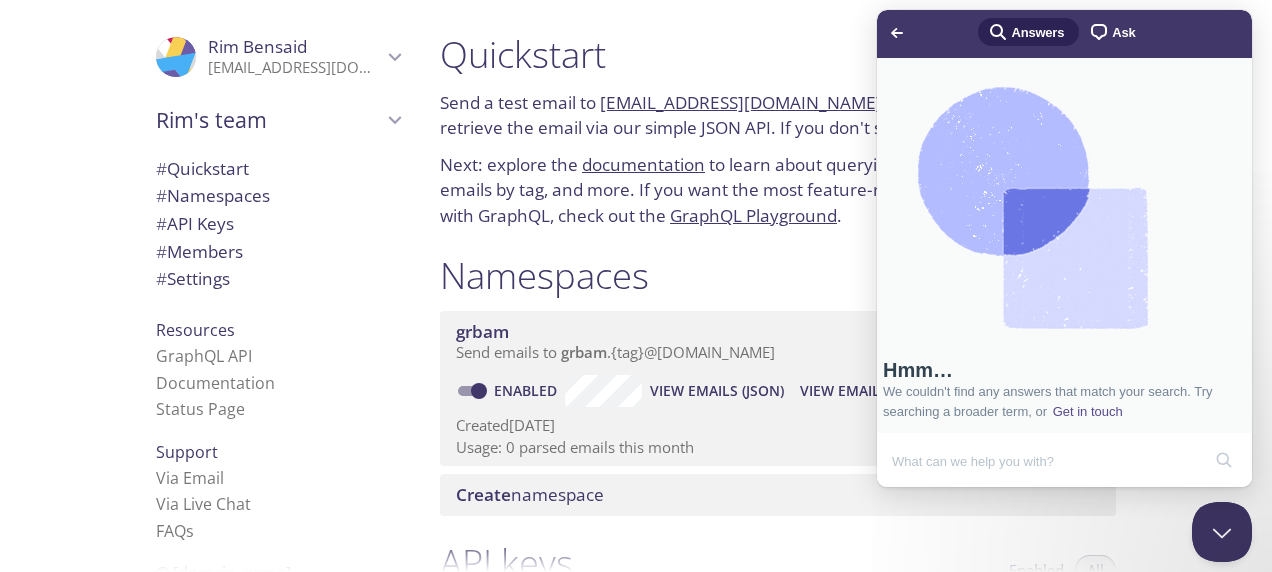click on "Namespaces Enabled All" at bounding box center [778, 278] 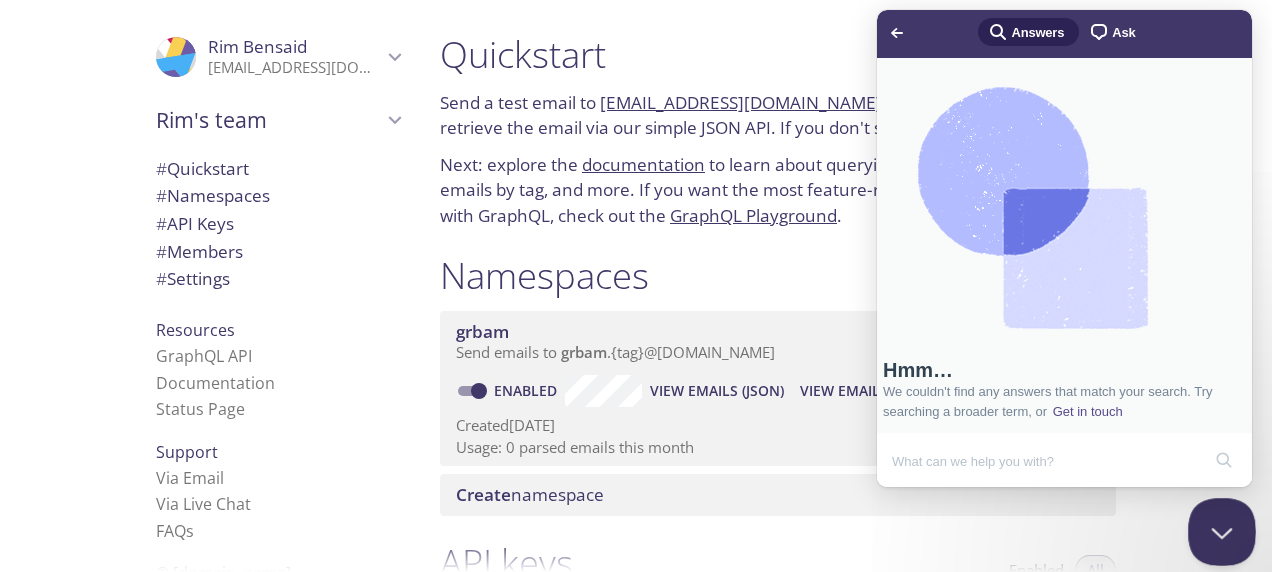 click at bounding box center (1218, 528) 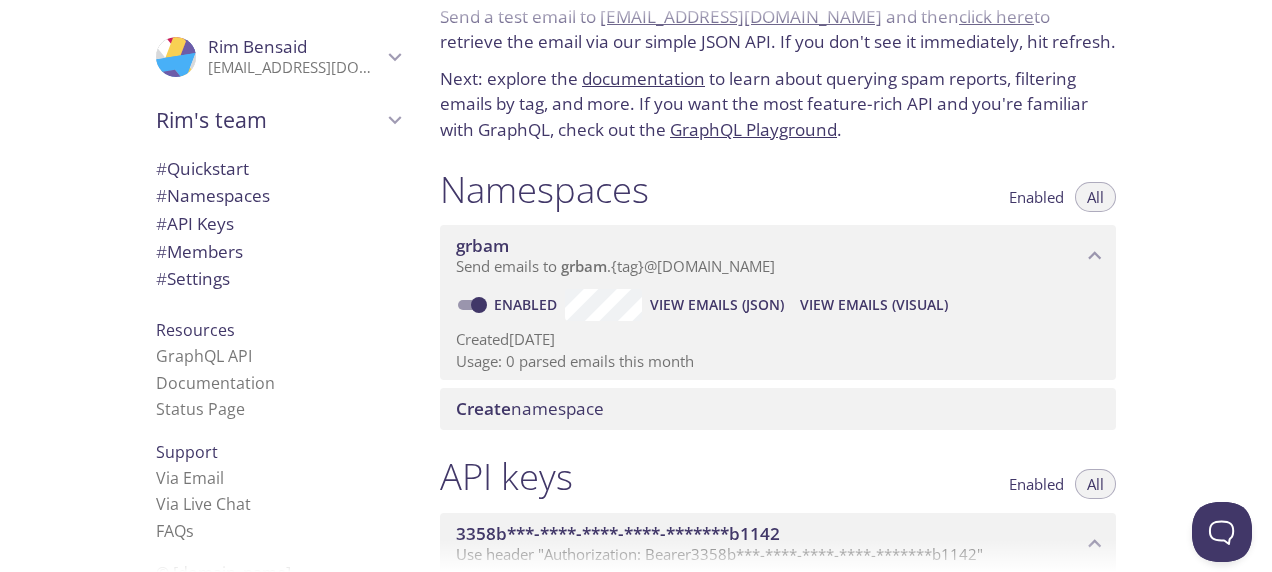 scroll, scrollTop: 87, scrollLeft: 0, axis: vertical 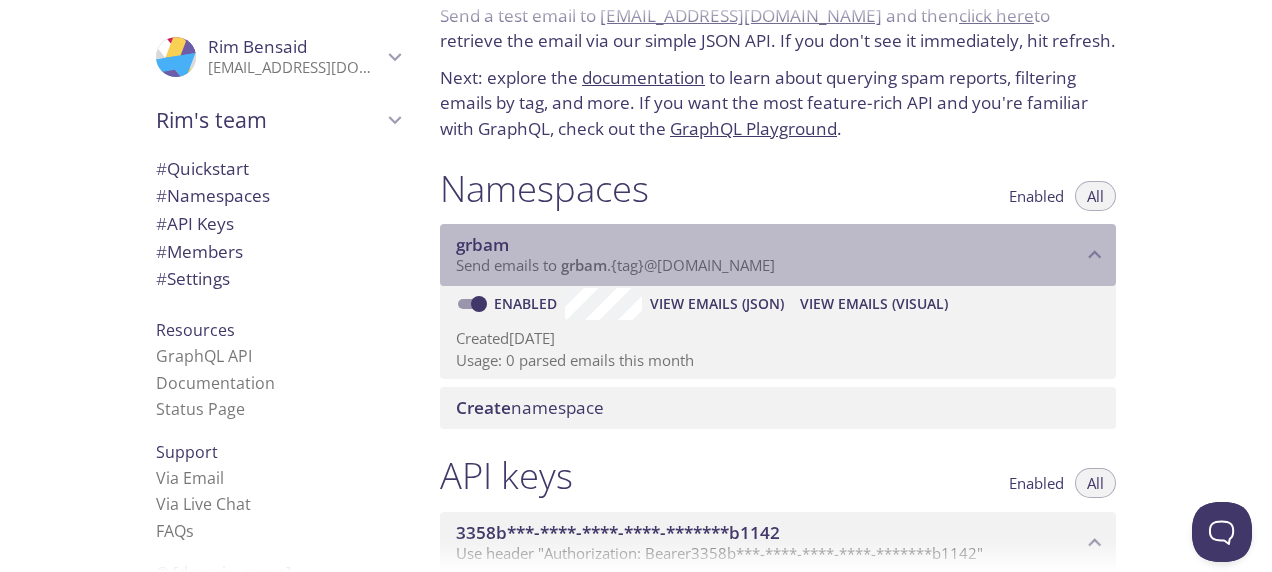 click on "grbam" at bounding box center (769, 245) 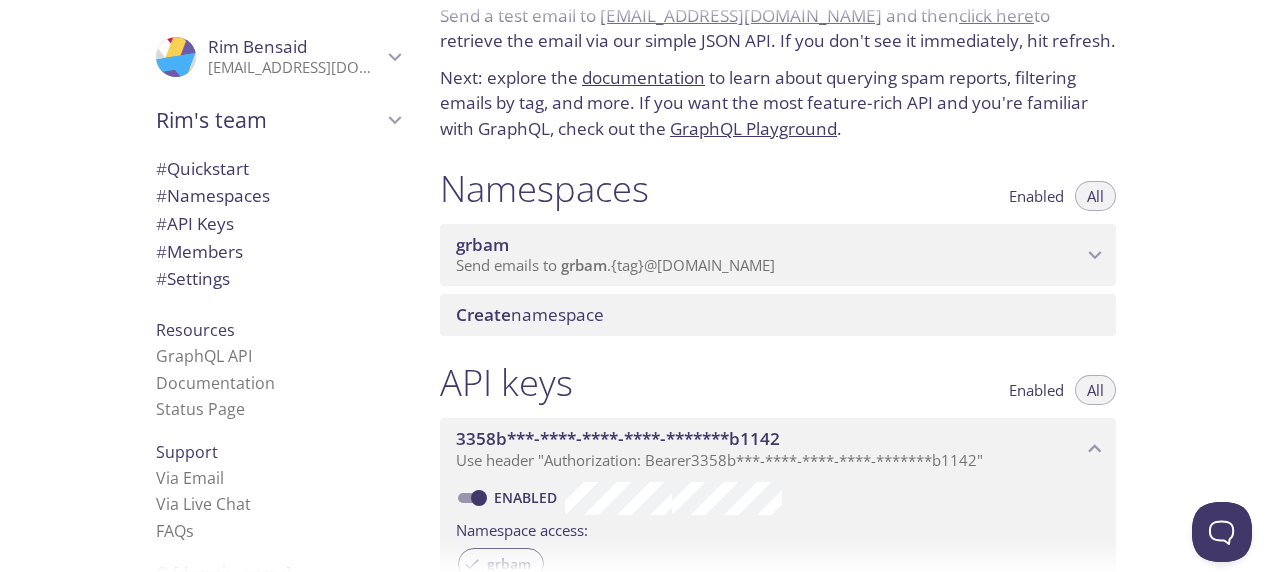 click on "grbam" at bounding box center [769, 245] 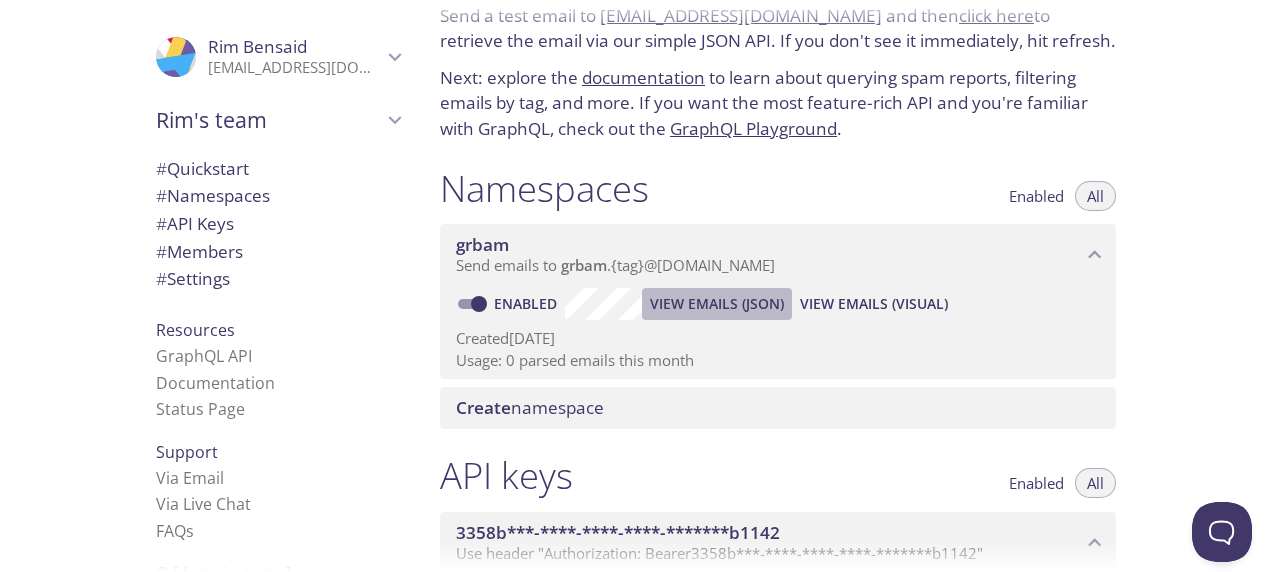 click on "View Emails (JSON)" at bounding box center [717, 304] 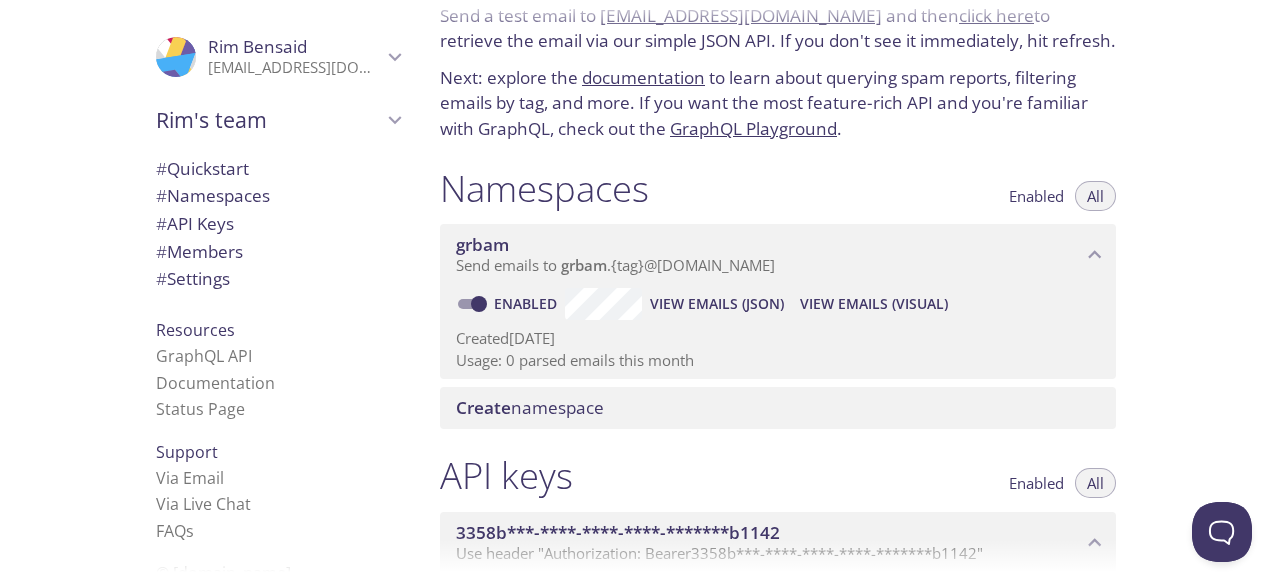 click on "View Emails (Visual)" at bounding box center [874, 304] 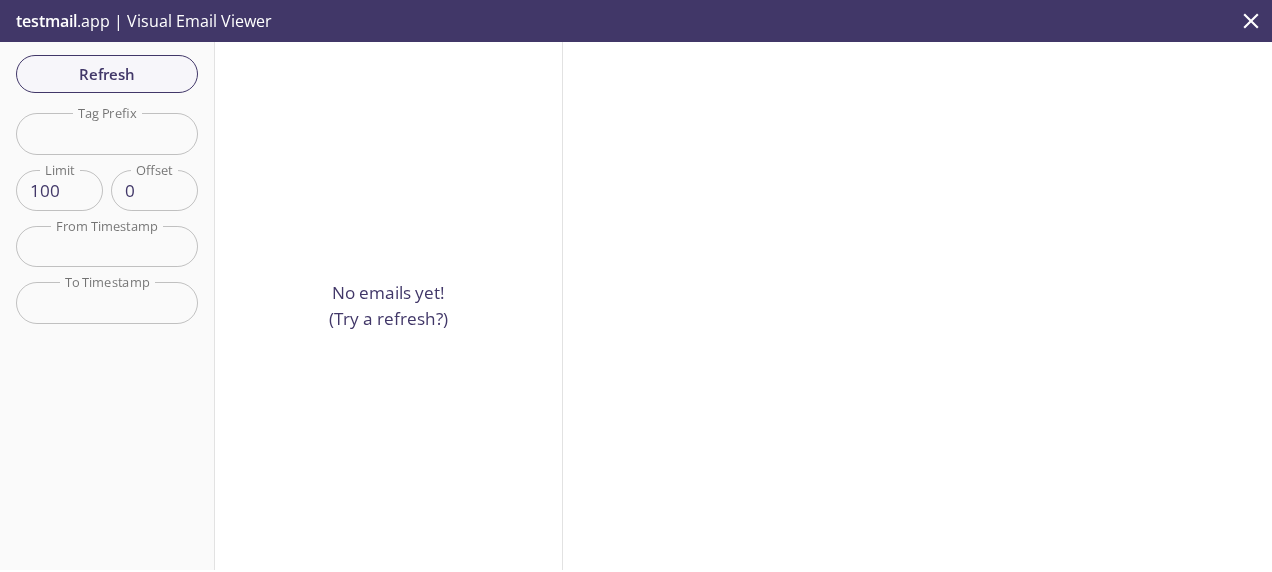 click at bounding box center (107, 133) 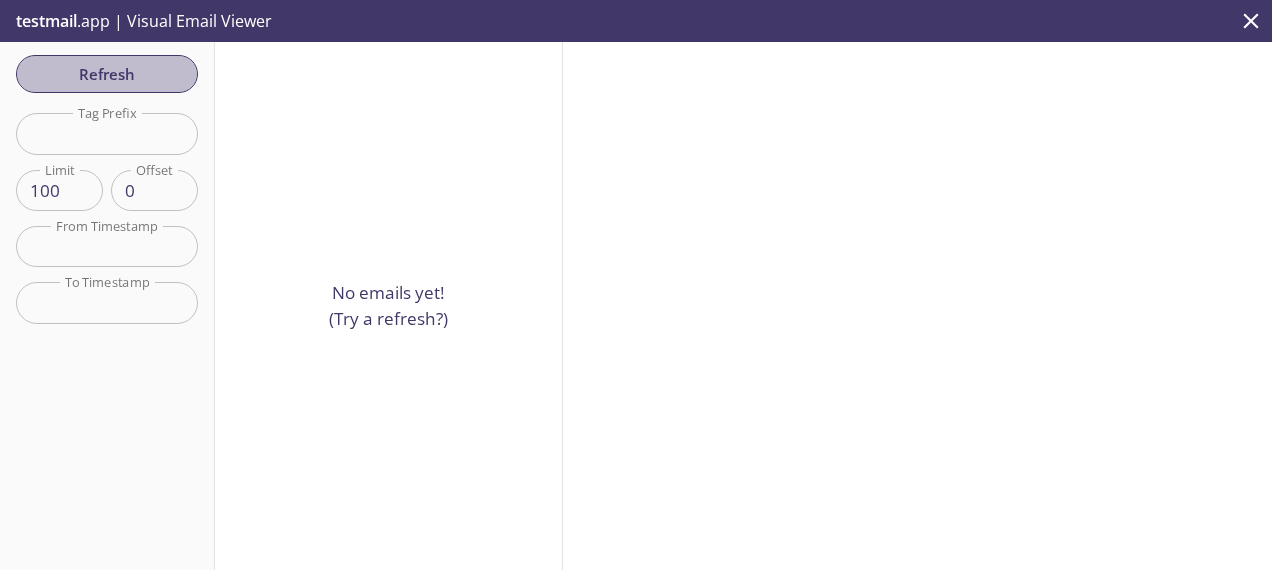 click on "Refresh" at bounding box center (107, 74) 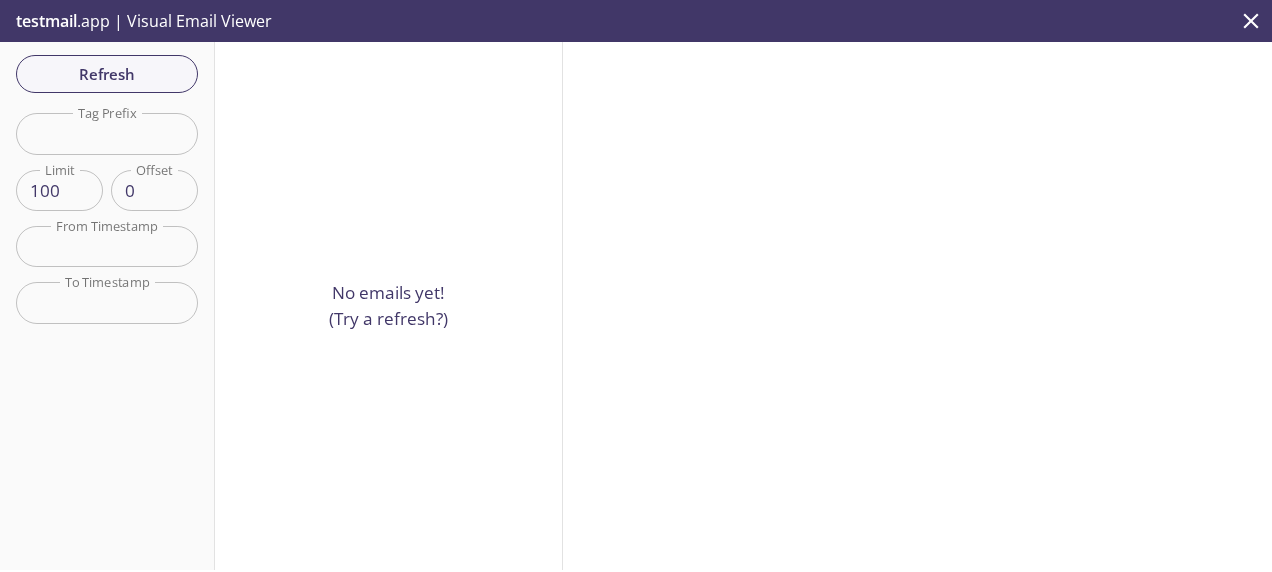 drag, startPoint x: 1202, startPoint y: 202, endPoint x: 671, endPoint y: 274, distance: 535.85913 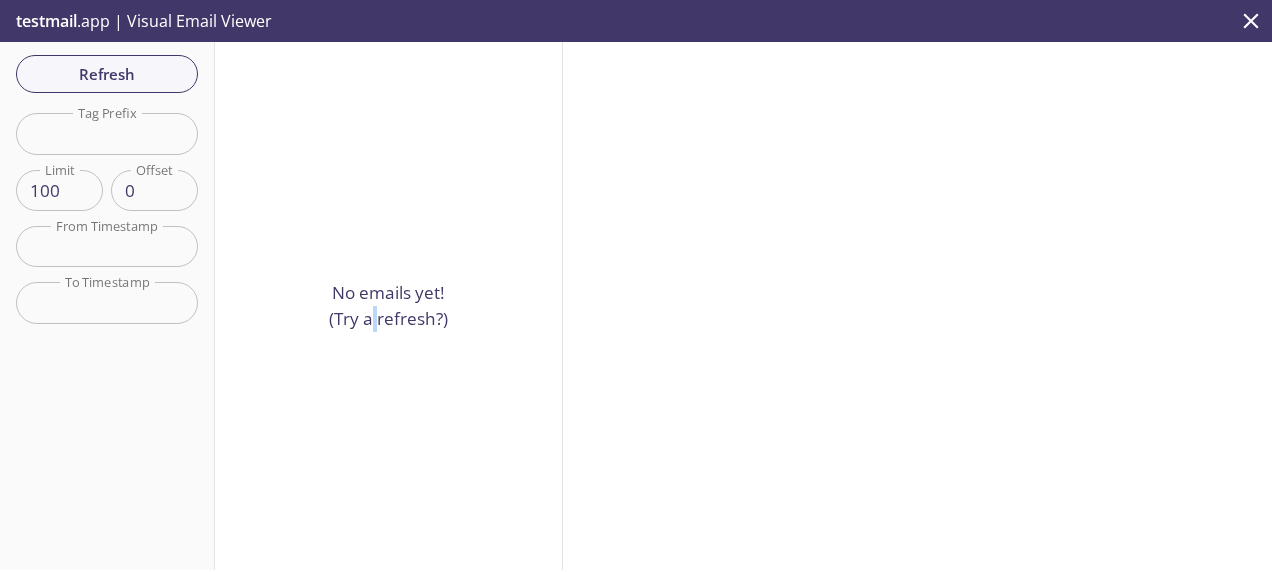 drag, startPoint x: 366, startPoint y: 336, endPoint x: 437, endPoint y: 260, distance: 104.00481 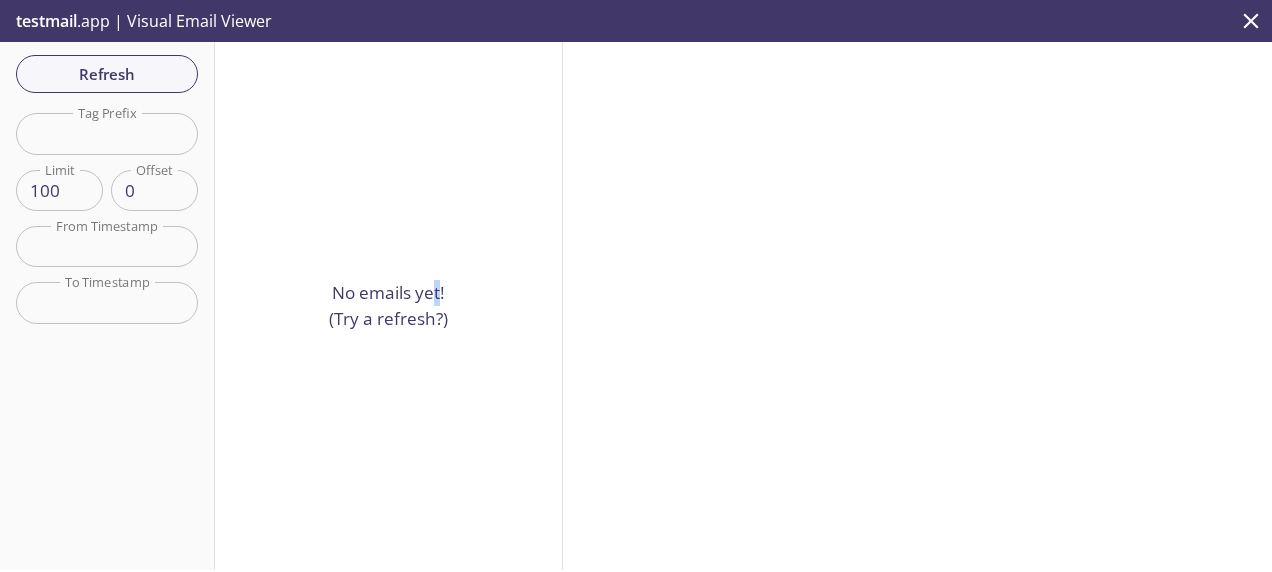 click on "No emails yet! (Try a refresh?)" at bounding box center [389, 306] 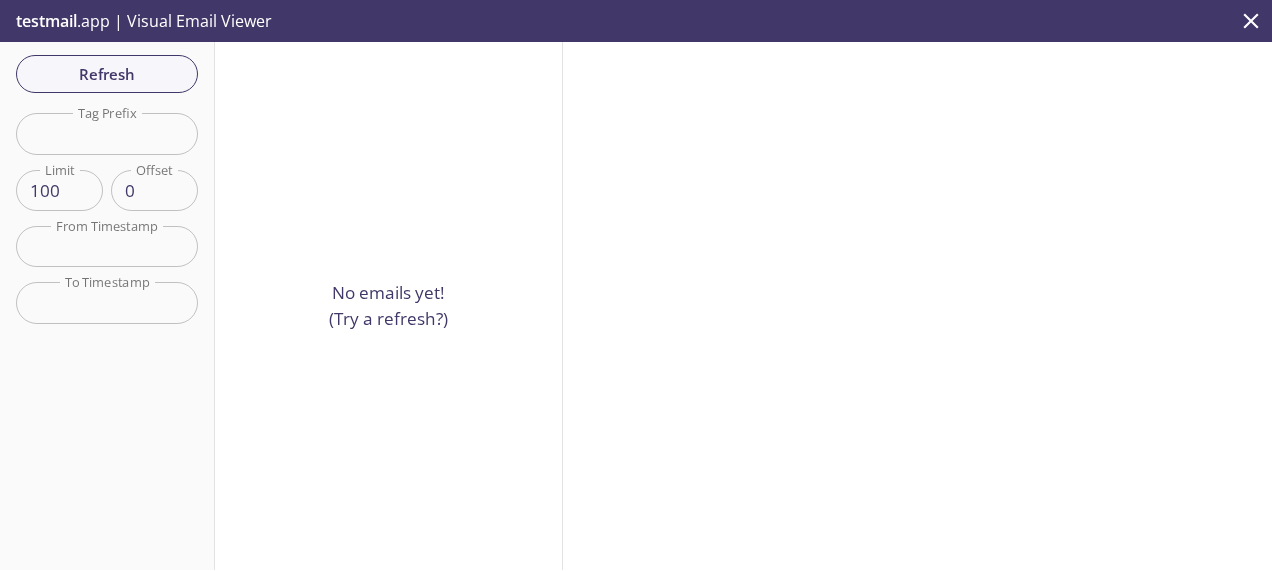 drag, startPoint x: 429, startPoint y: 259, endPoint x: 300, endPoint y: 223, distance: 133.9291 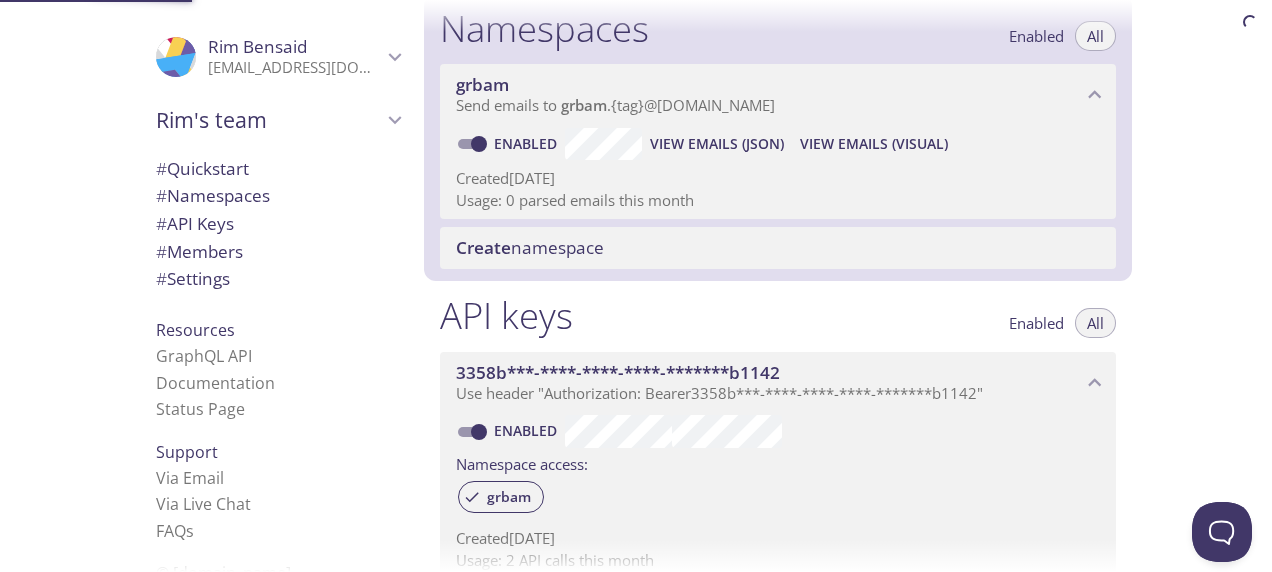 scroll, scrollTop: 252, scrollLeft: 0, axis: vertical 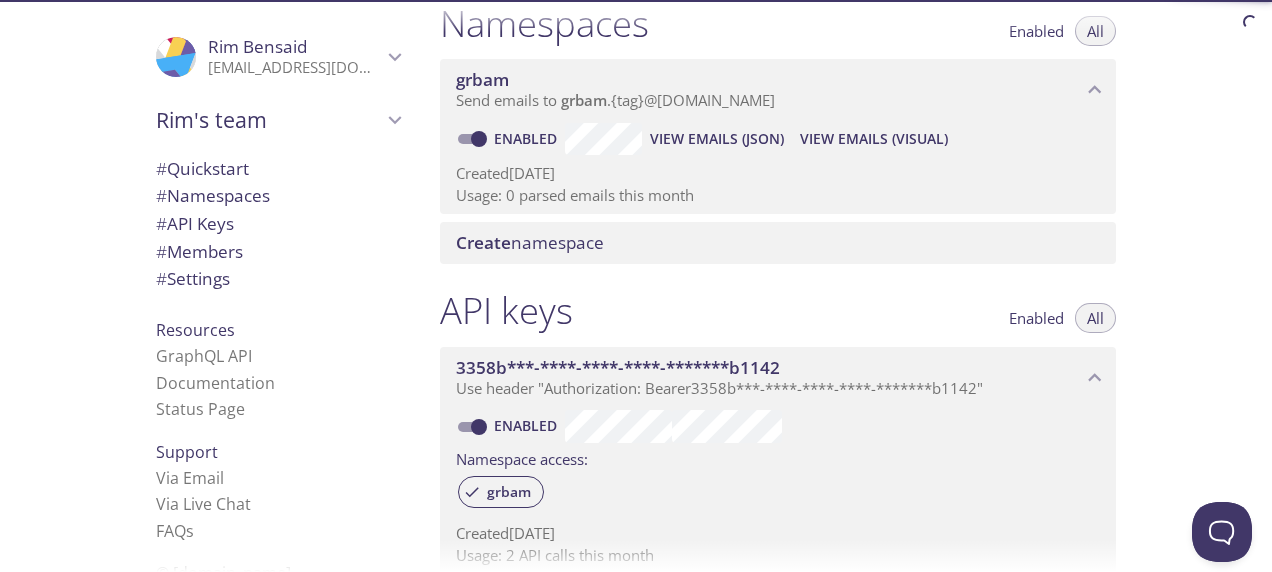 click on "View Emails (JSON)" at bounding box center (717, 139) 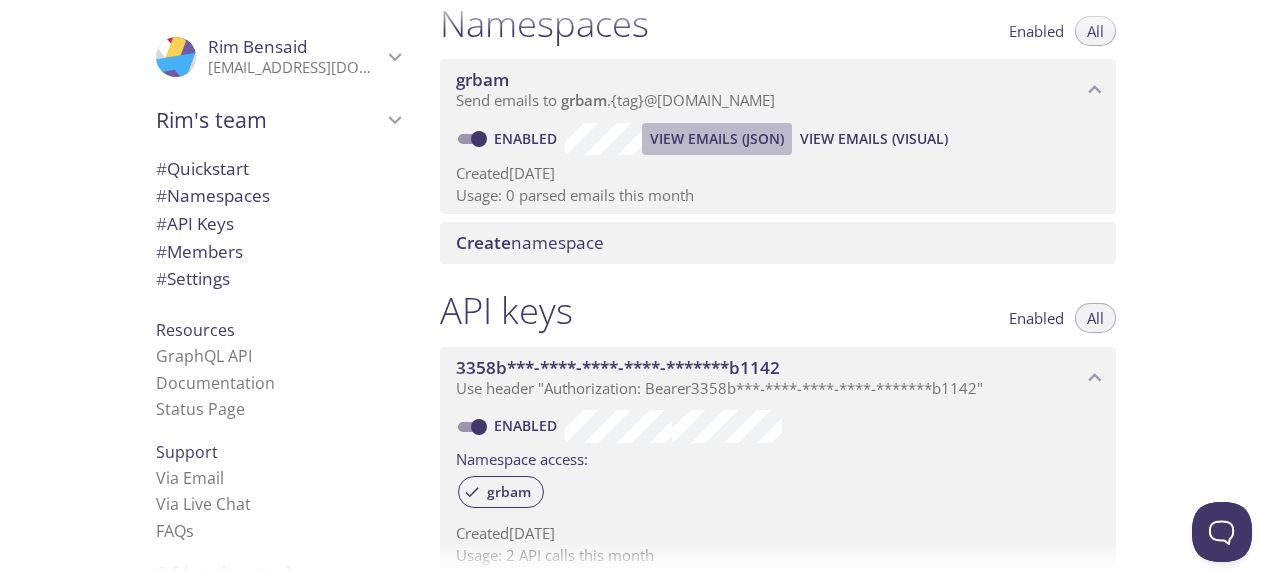 click on "View Emails (JSON)" at bounding box center [717, 139] 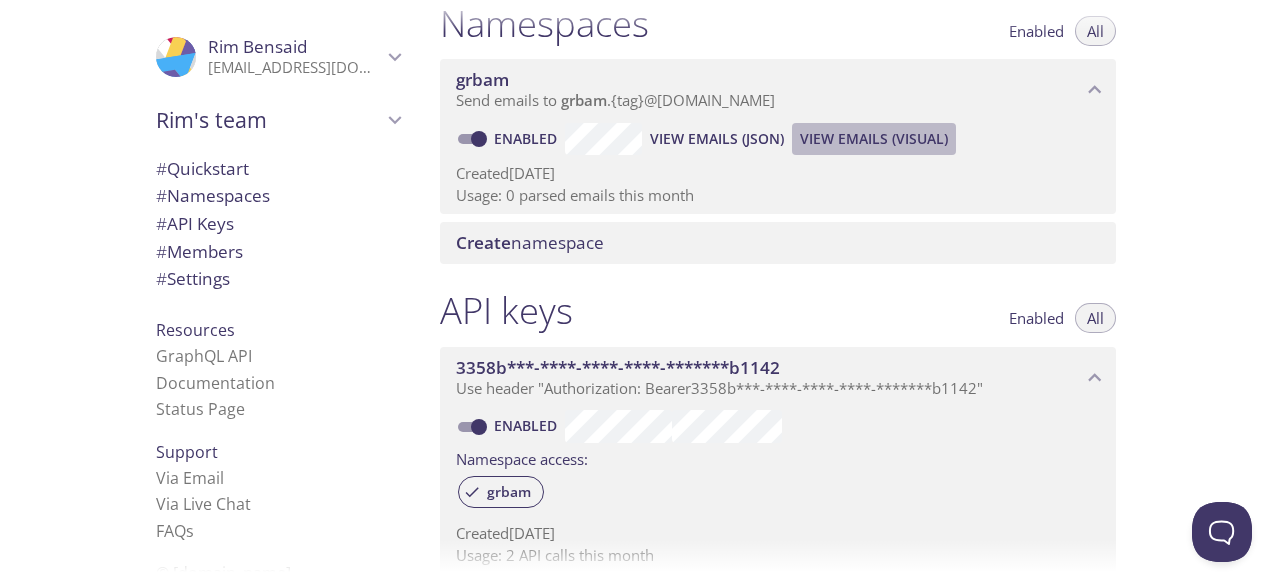 click on "View Emails (Visual)" at bounding box center [874, 139] 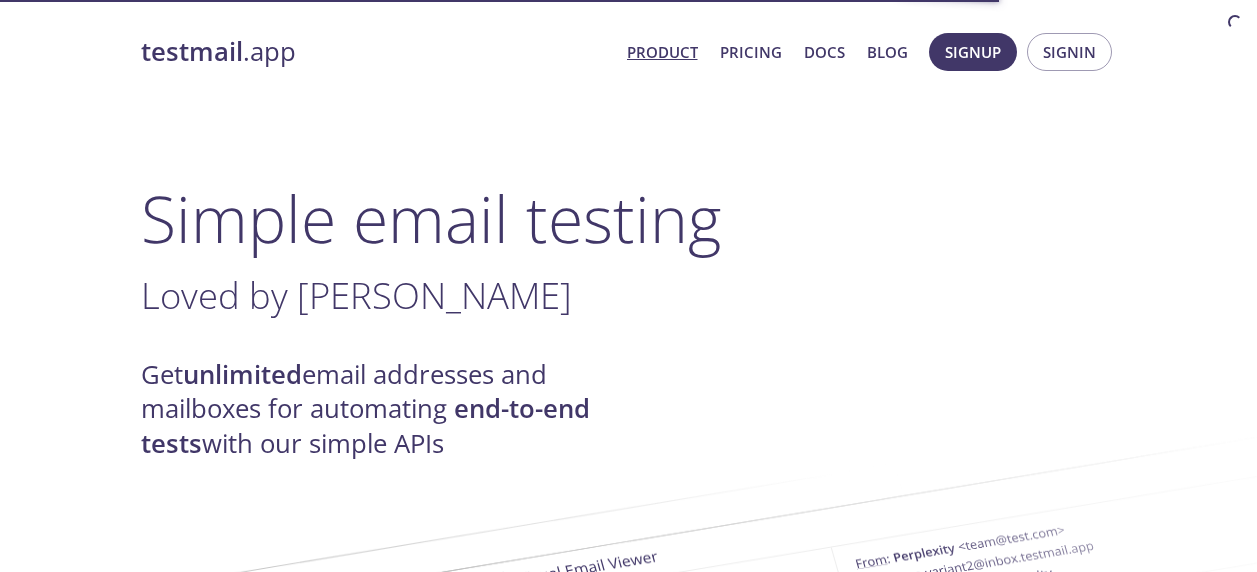 scroll, scrollTop: 29, scrollLeft: 0, axis: vertical 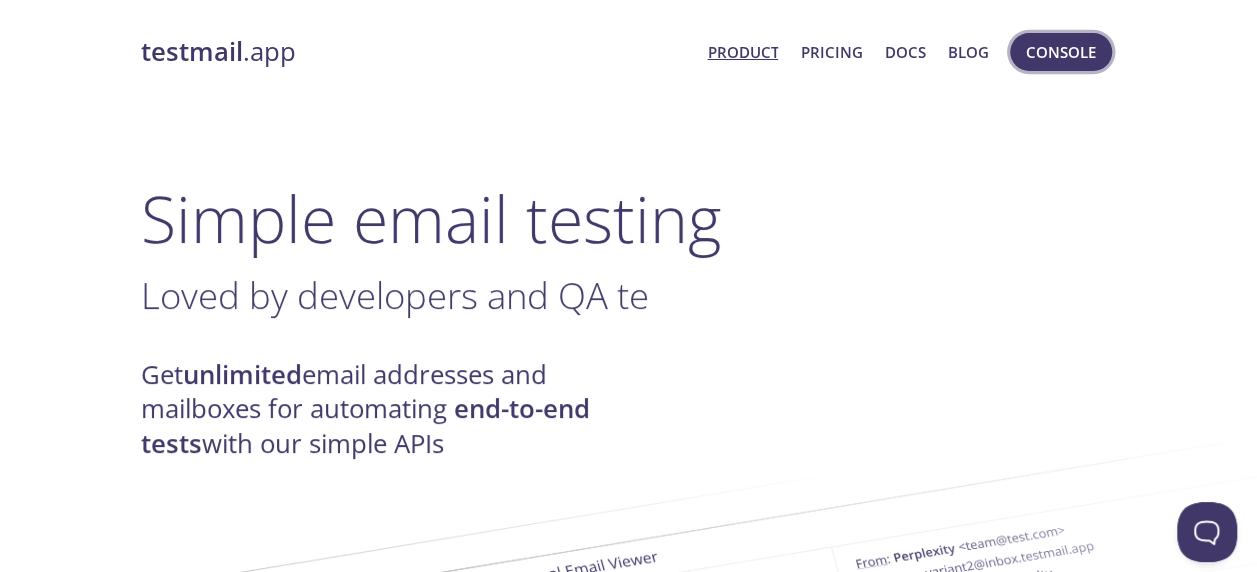 click on "Console" at bounding box center (1061, 52) 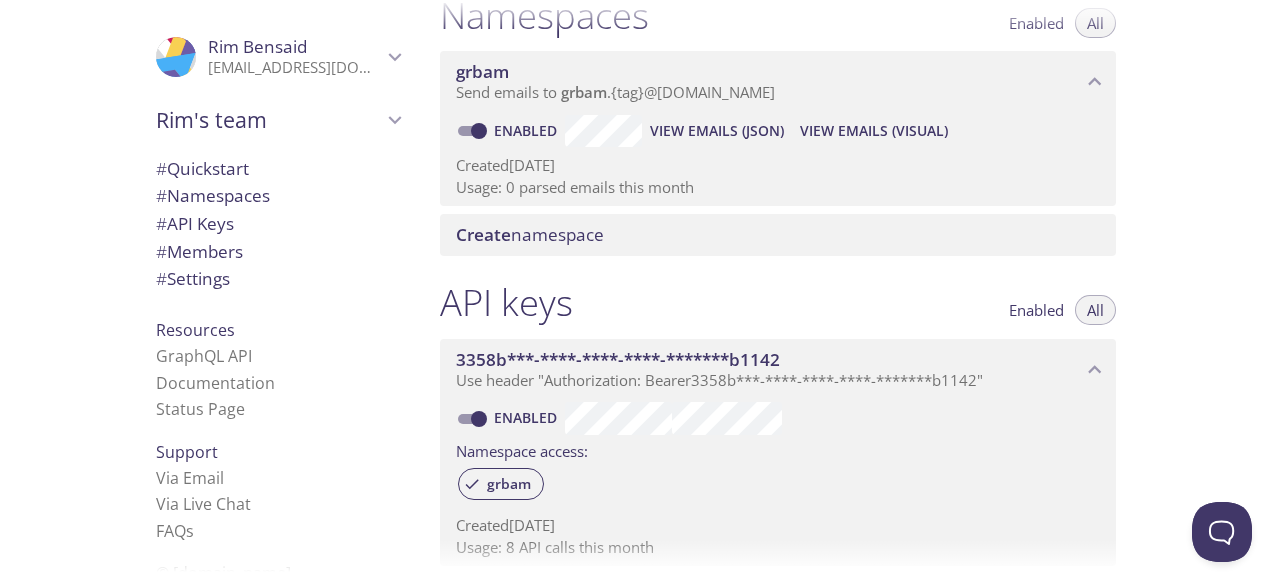 scroll, scrollTop: 0, scrollLeft: 0, axis: both 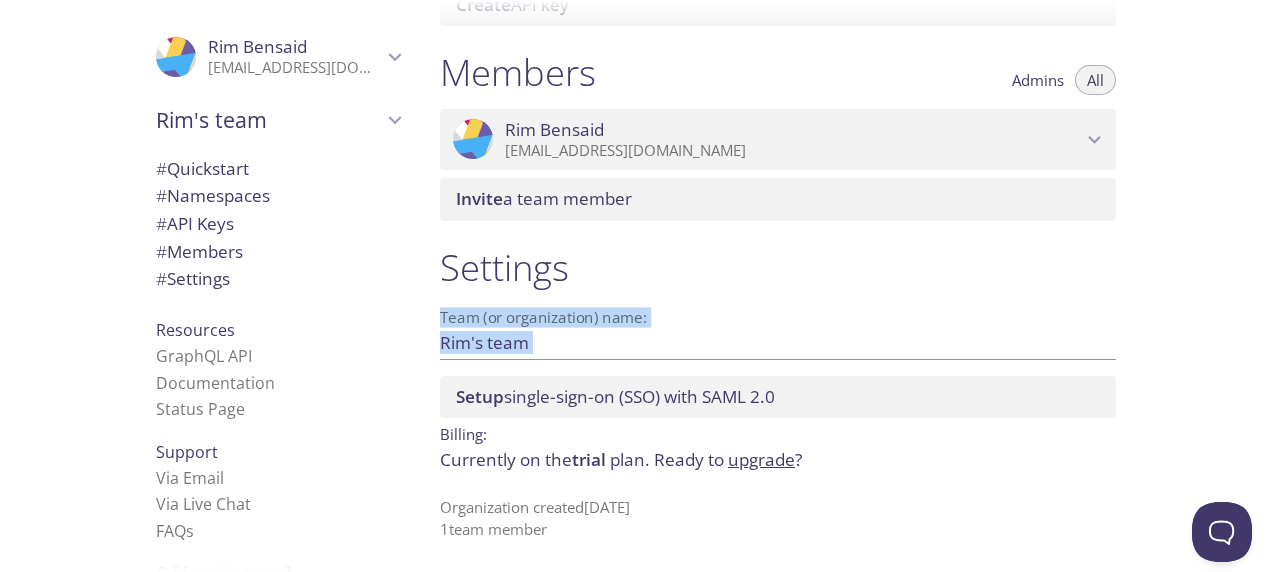drag, startPoint x: 443, startPoint y: 101, endPoint x: 1174, endPoint y: 357, distance: 774.53015 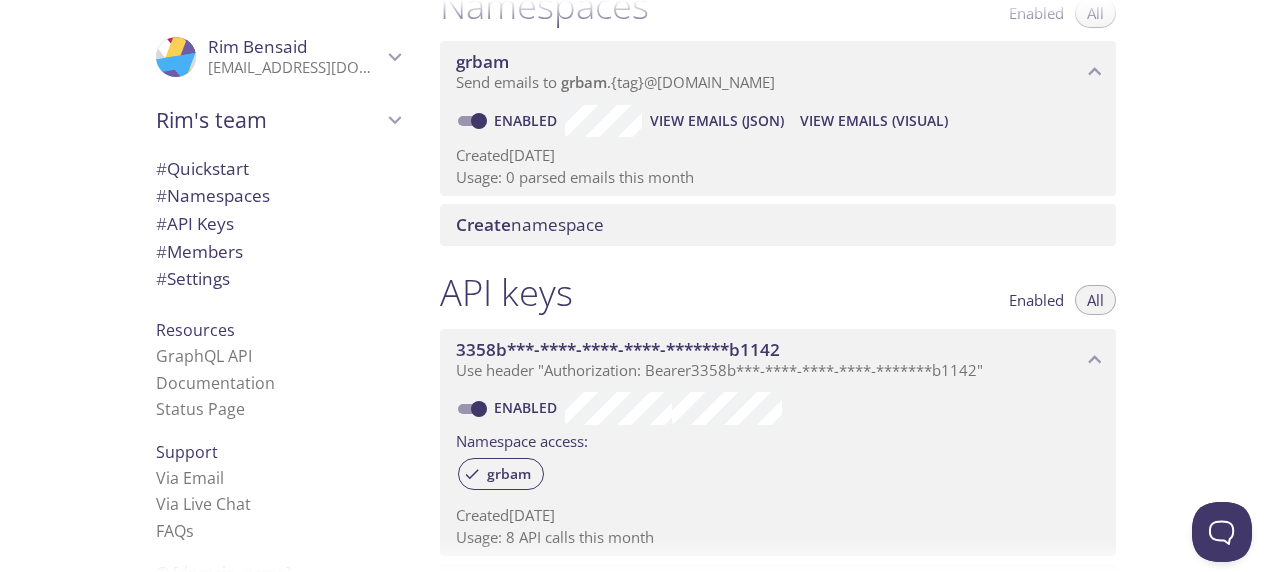 scroll, scrollTop: 282, scrollLeft: 0, axis: vertical 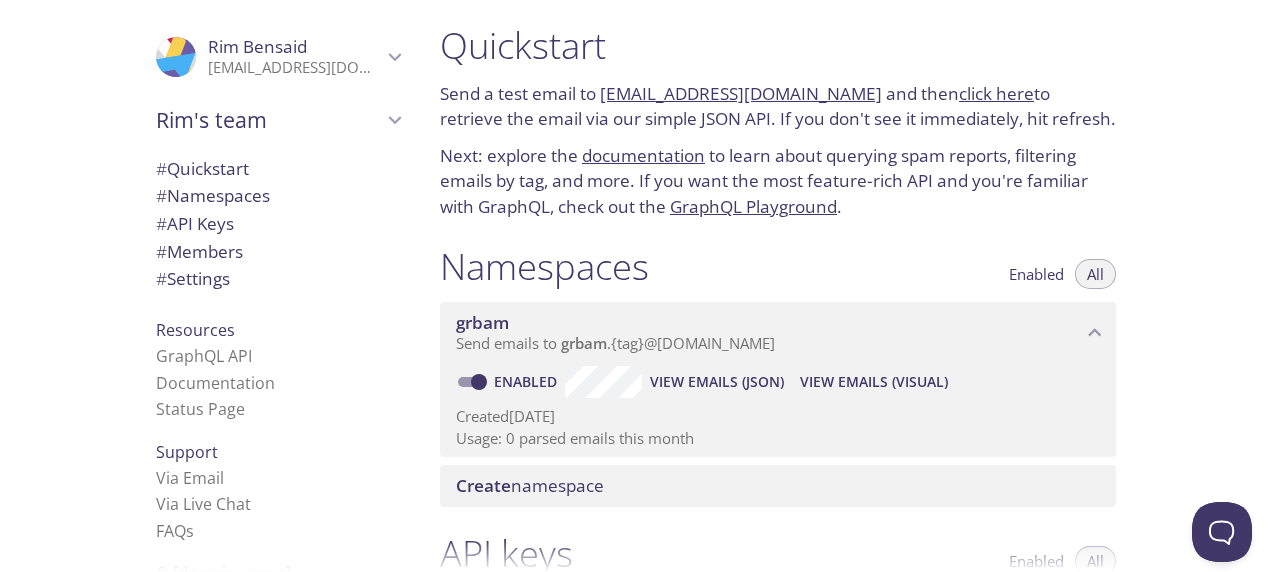 click on "documentation" at bounding box center [643, 155] 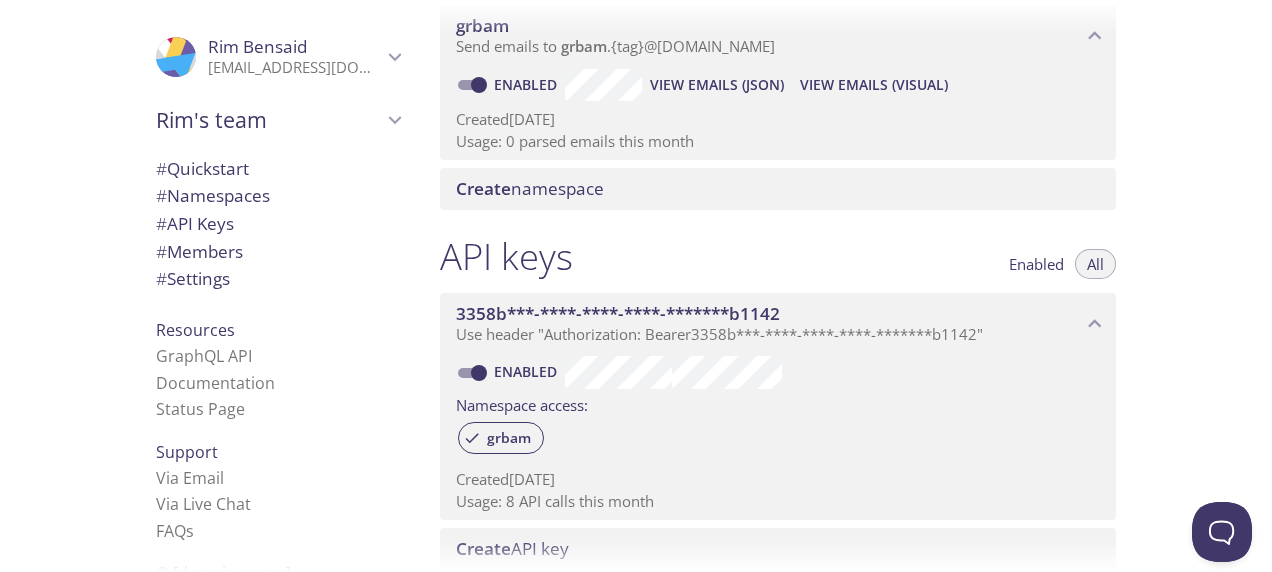 scroll, scrollTop: 366, scrollLeft: 0, axis: vertical 